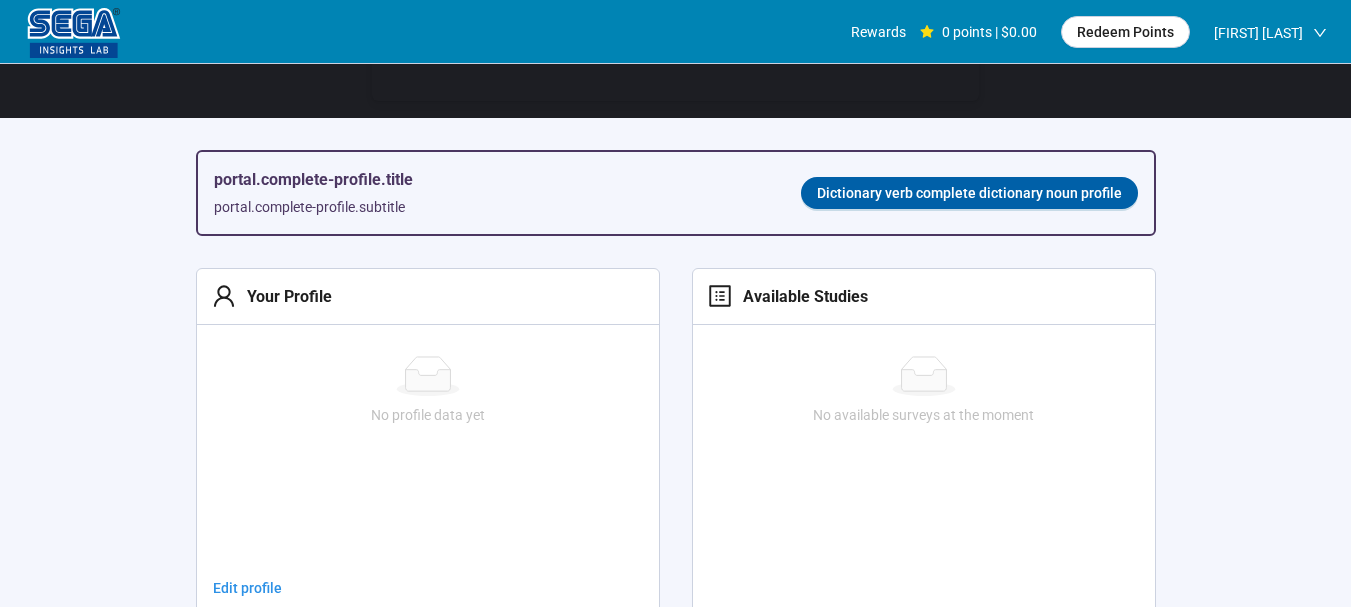 scroll, scrollTop: 400, scrollLeft: 0, axis: vertical 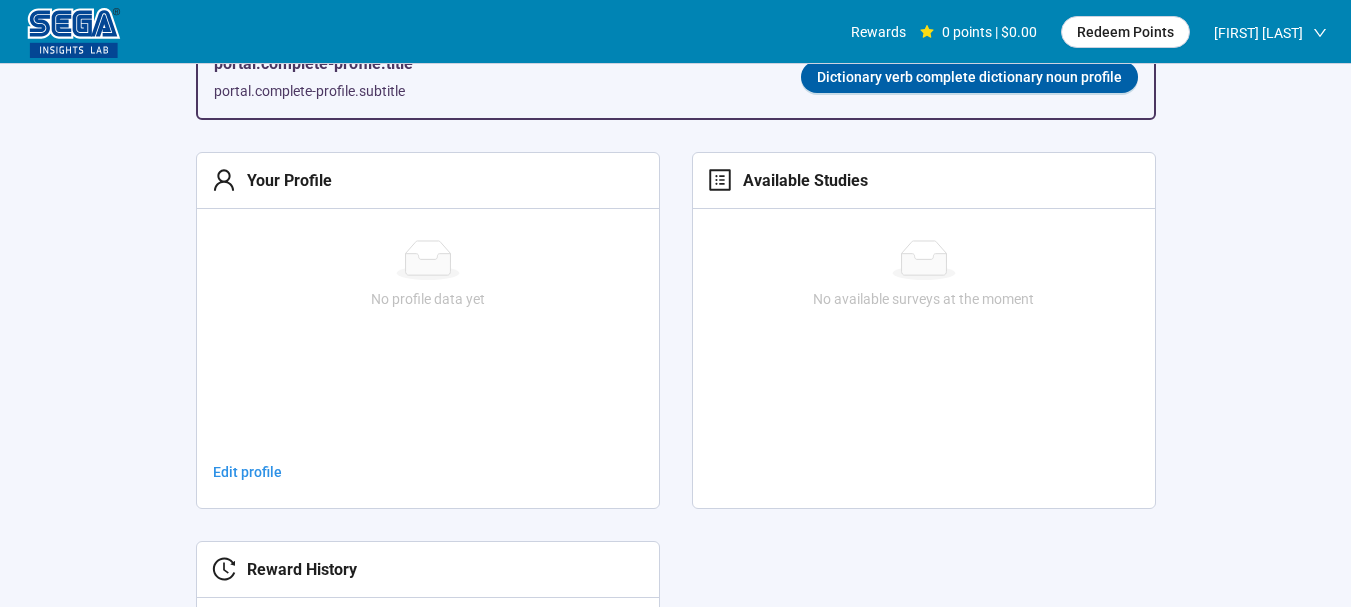click on "No profile data yet" at bounding box center [428, 330] 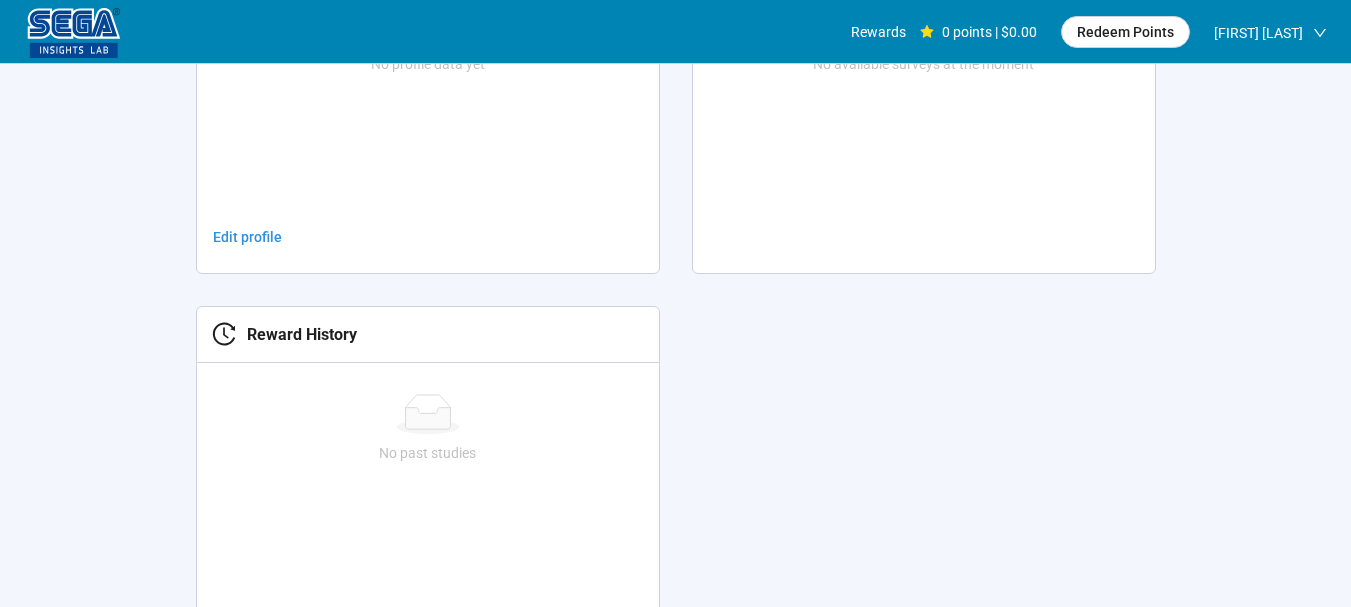 scroll, scrollTop: 600, scrollLeft: 0, axis: vertical 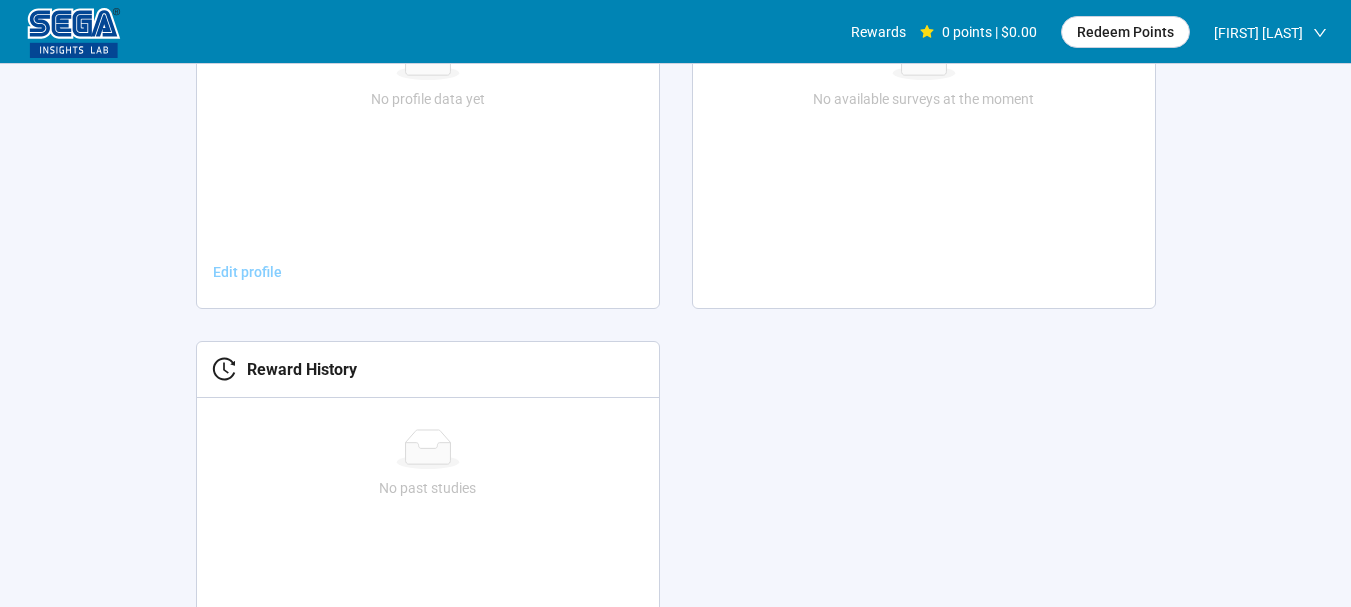 click on "Edit profile" at bounding box center (247, 272) 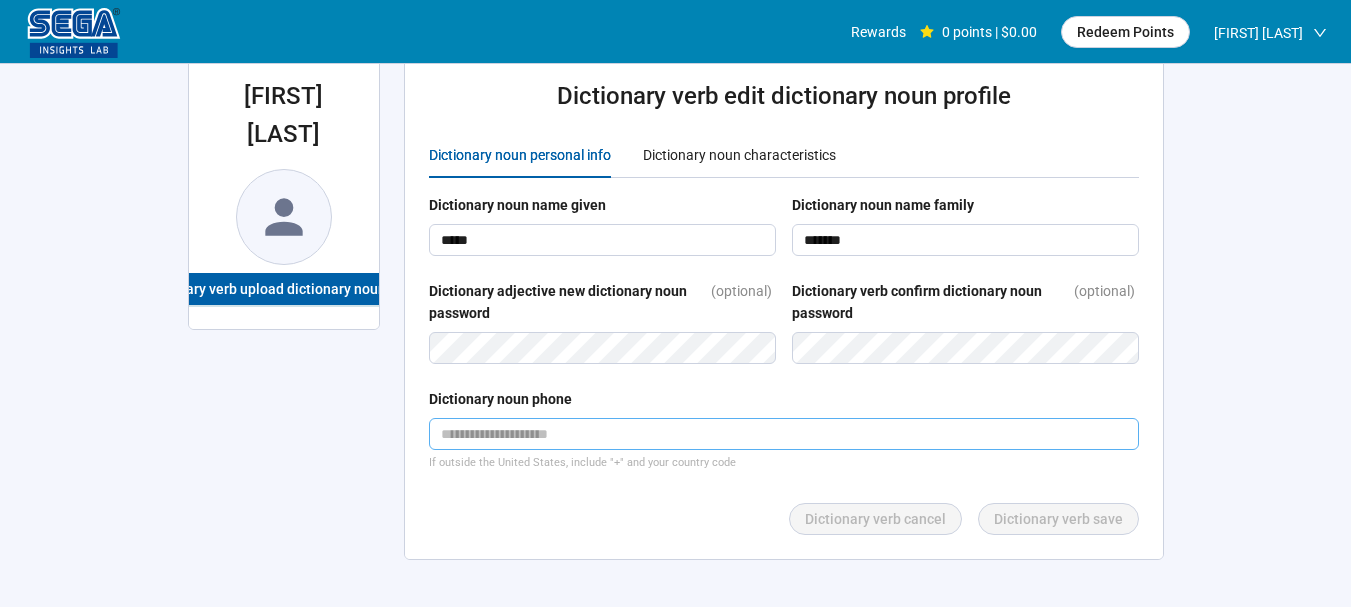 scroll, scrollTop: 0, scrollLeft: 0, axis: both 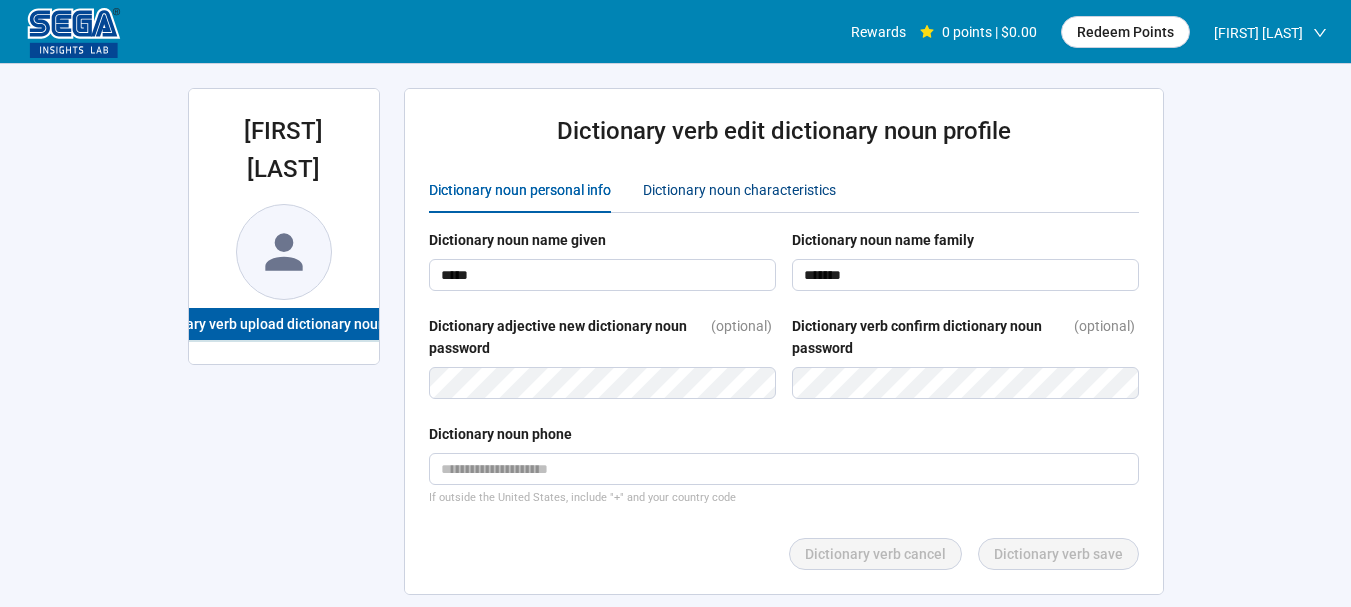 click on "Dictionary noun characteristics" at bounding box center [739, 190] 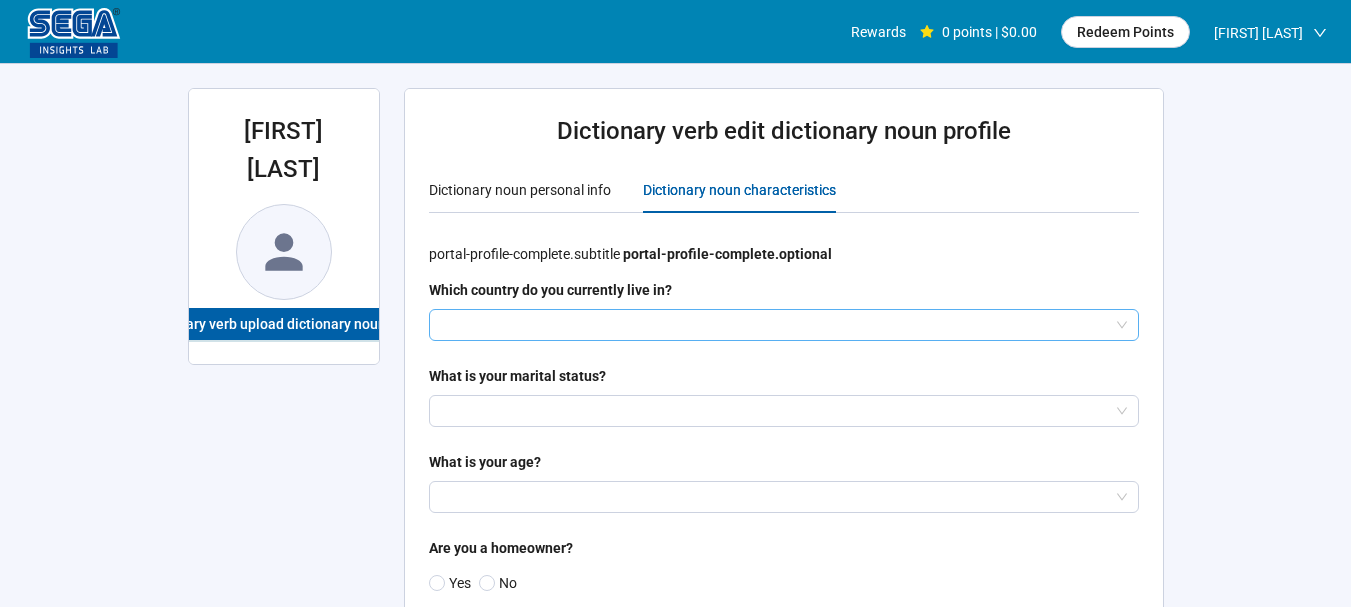 click at bounding box center [784, 325] 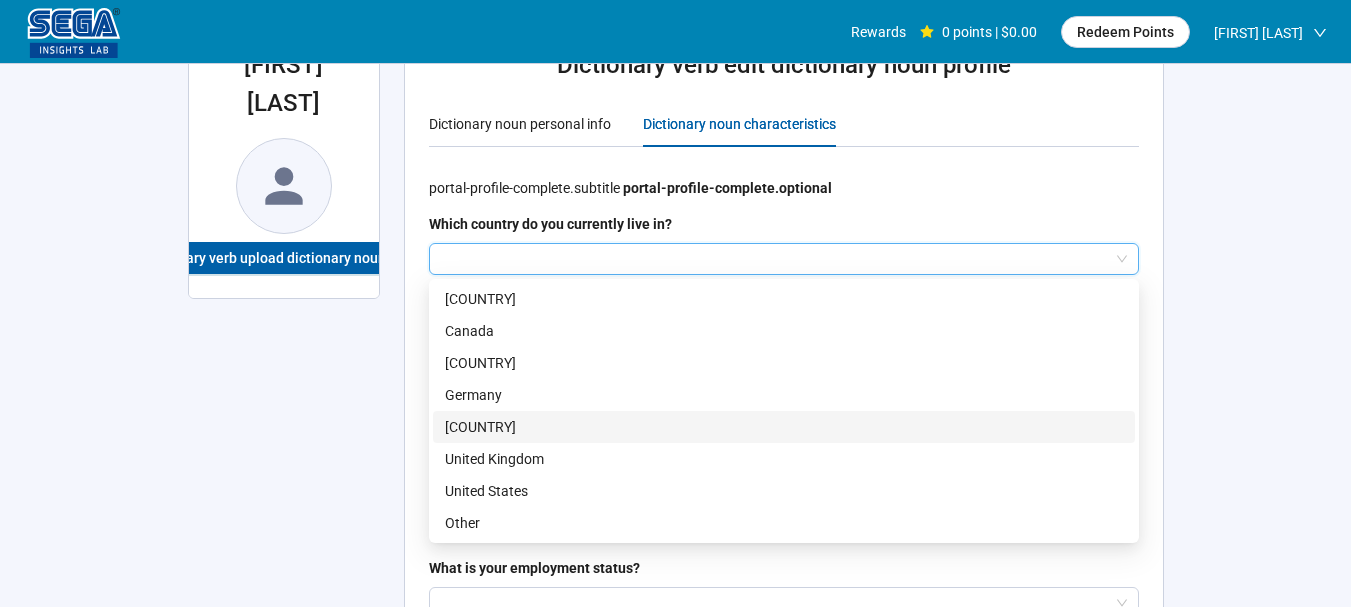 scroll, scrollTop: 100, scrollLeft: 0, axis: vertical 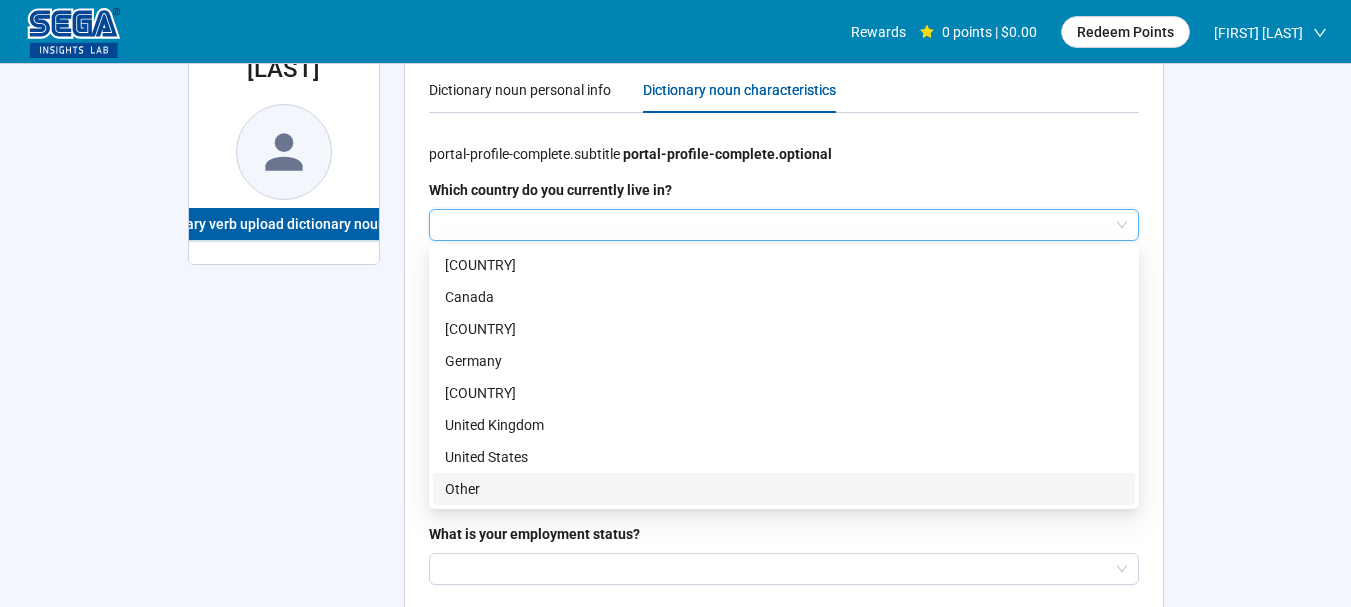 click on "Other" at bounding box center [784, 489] 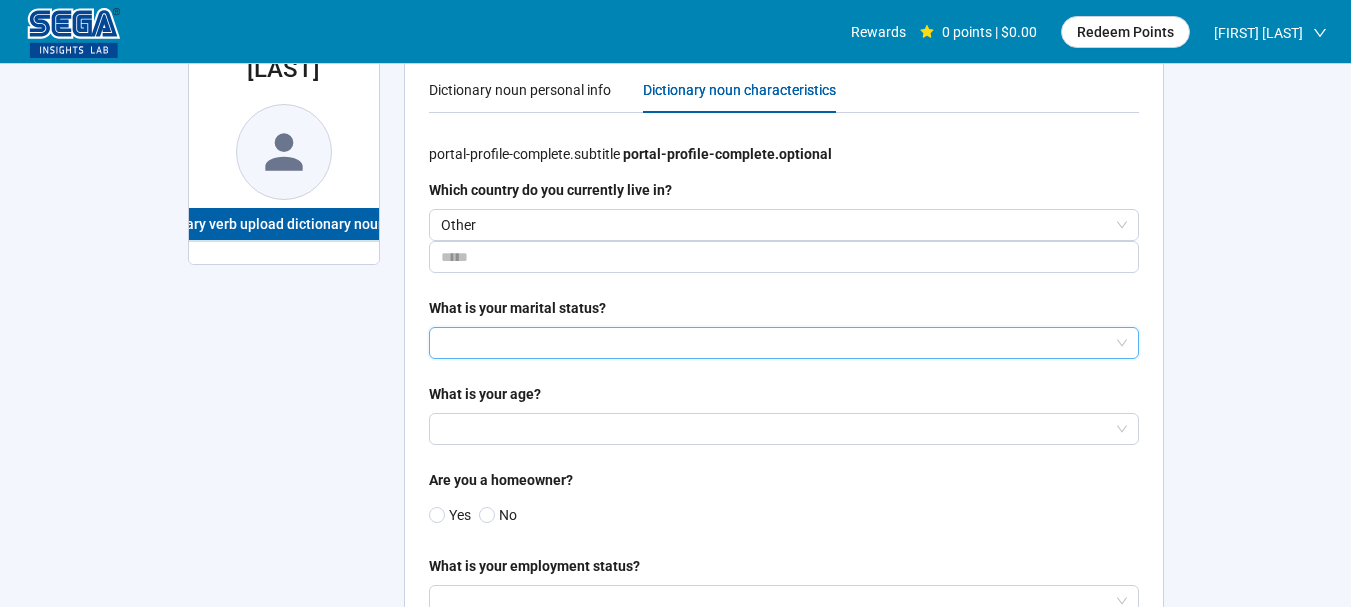 click at bounding box center (784, 343) 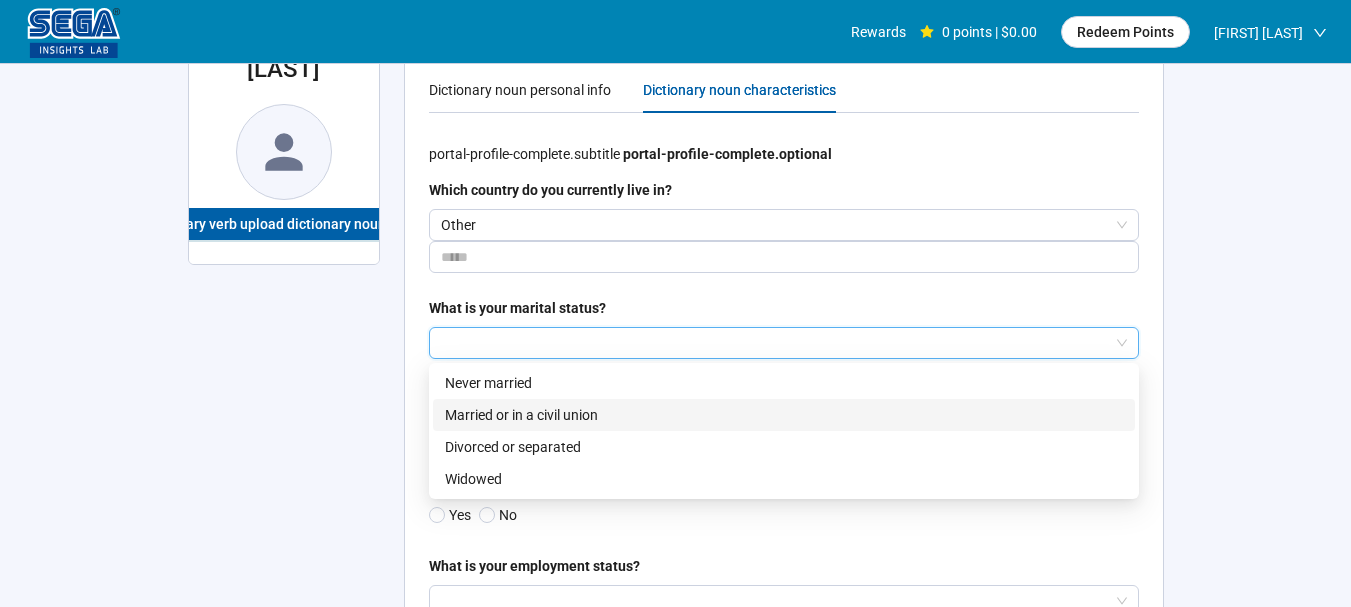 click on "Married or in a civil union" at bounding box center [784, 415] 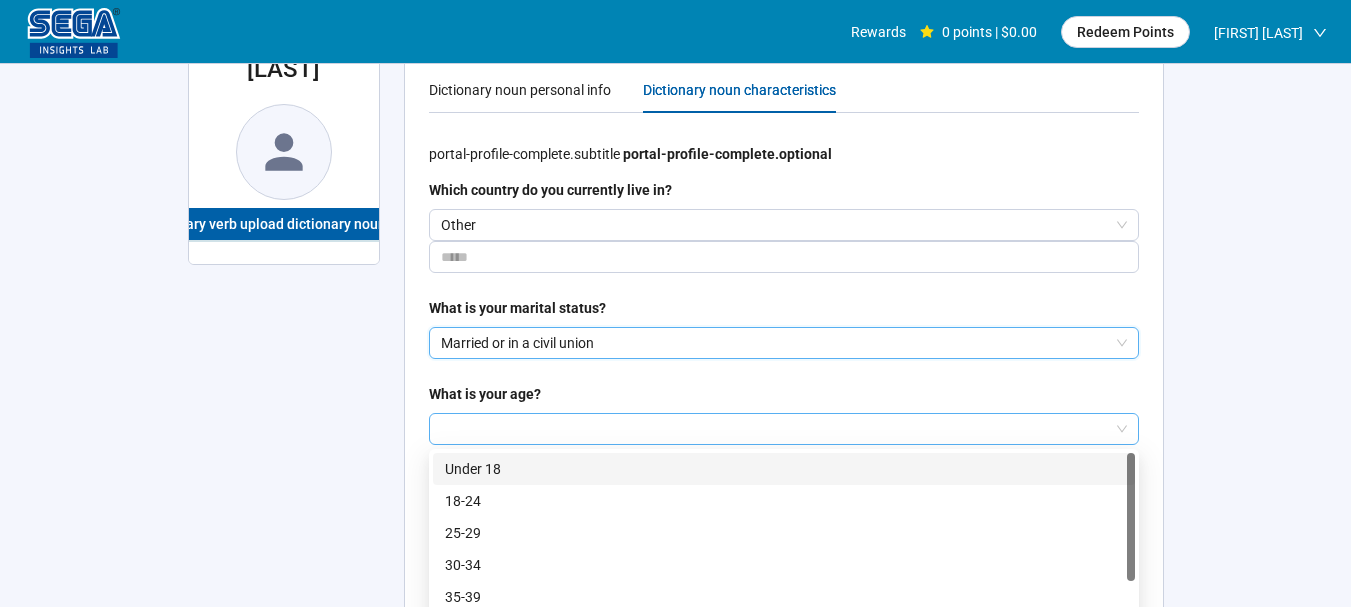 click at bounding box center (784, 429) 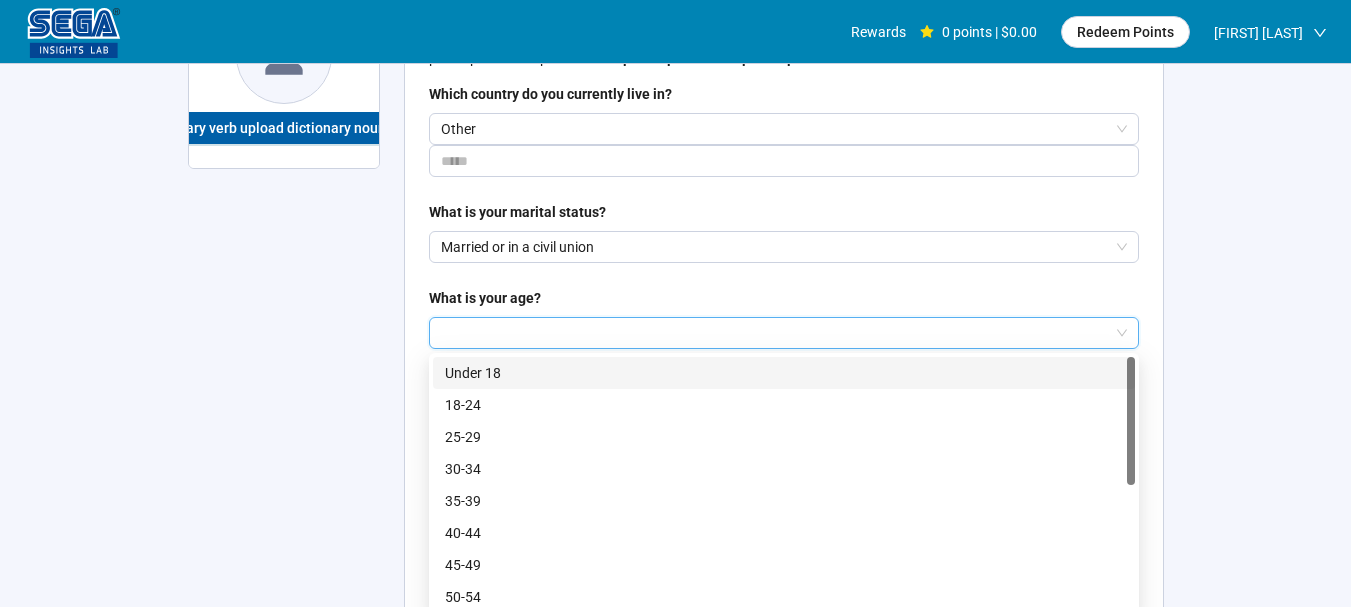scroll, scrollTop: 200, scrollLeft: 0, axis: vertical 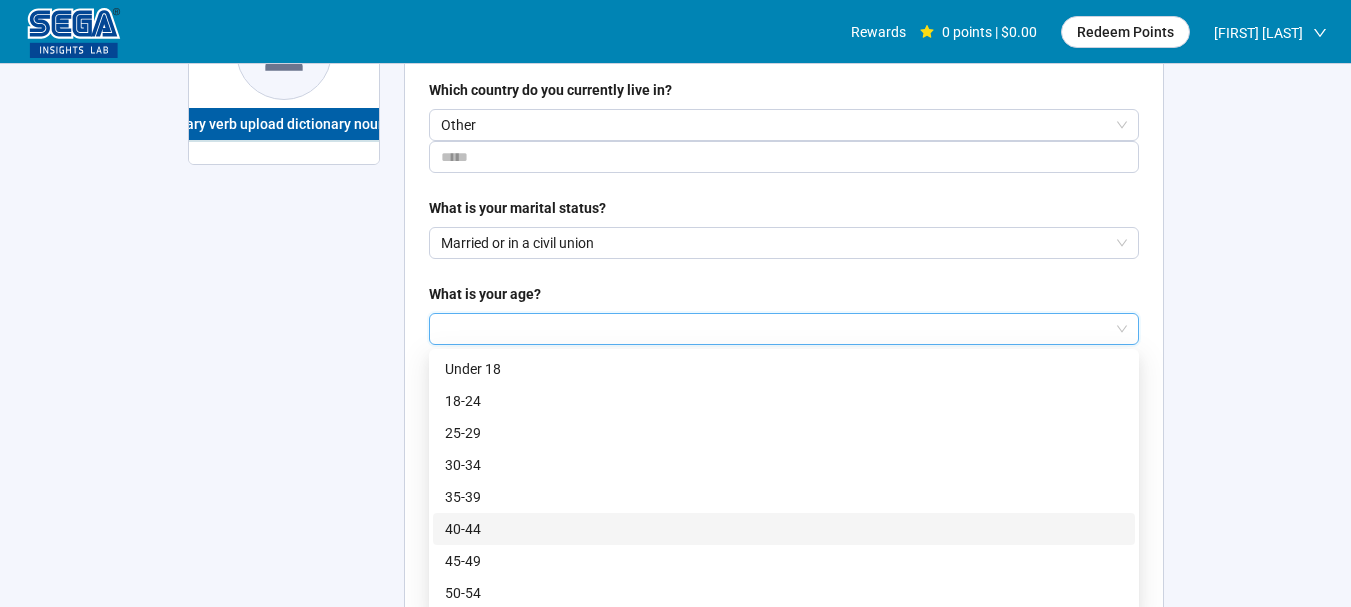 click on "40-44" at bounding box center (784, 529) 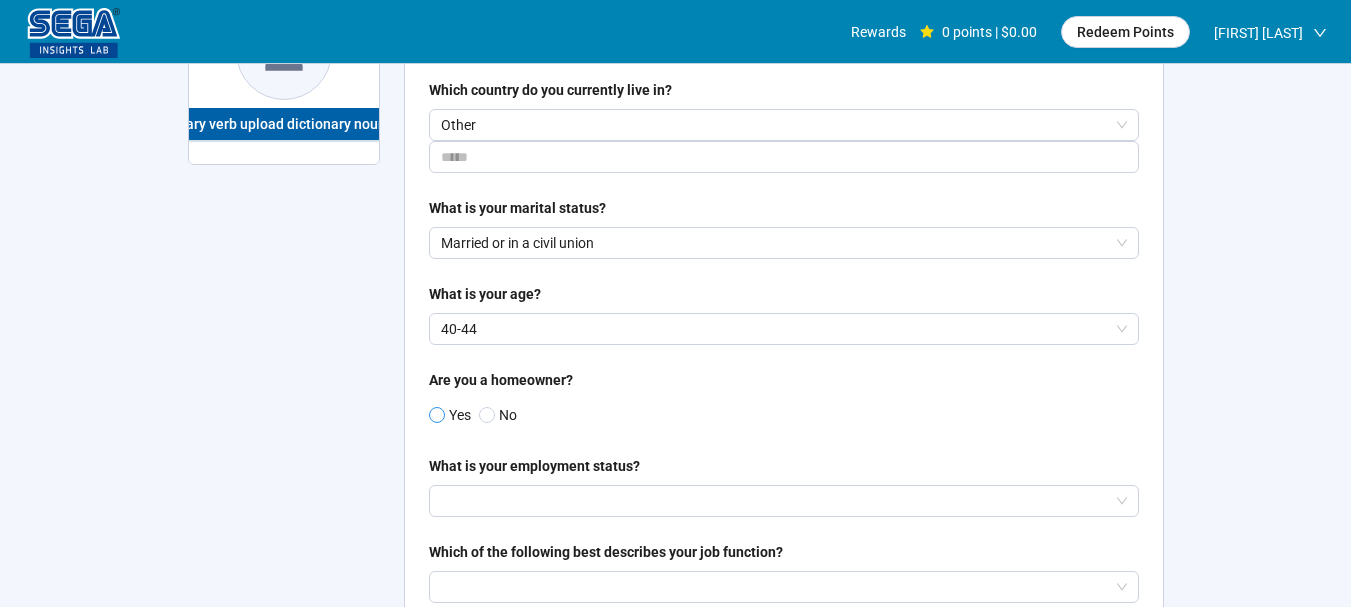 click at bounding box center [437, 415] 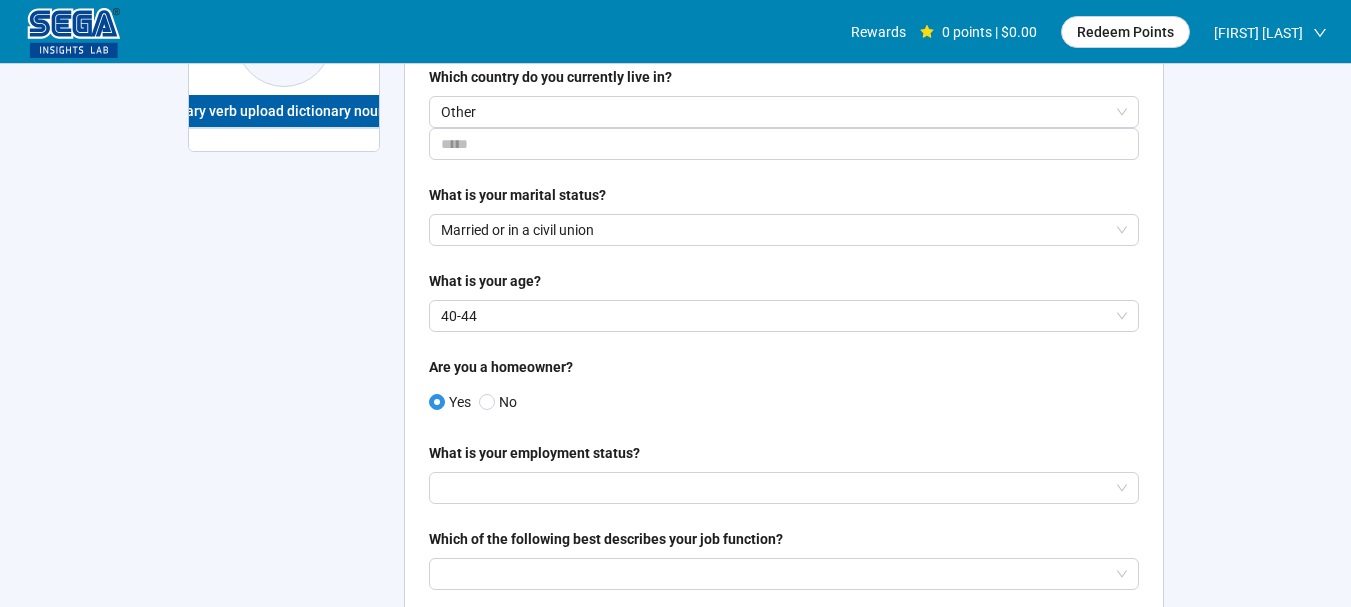 scroll, scrollTop: 300, scrollLeft: 0, axis: vertical 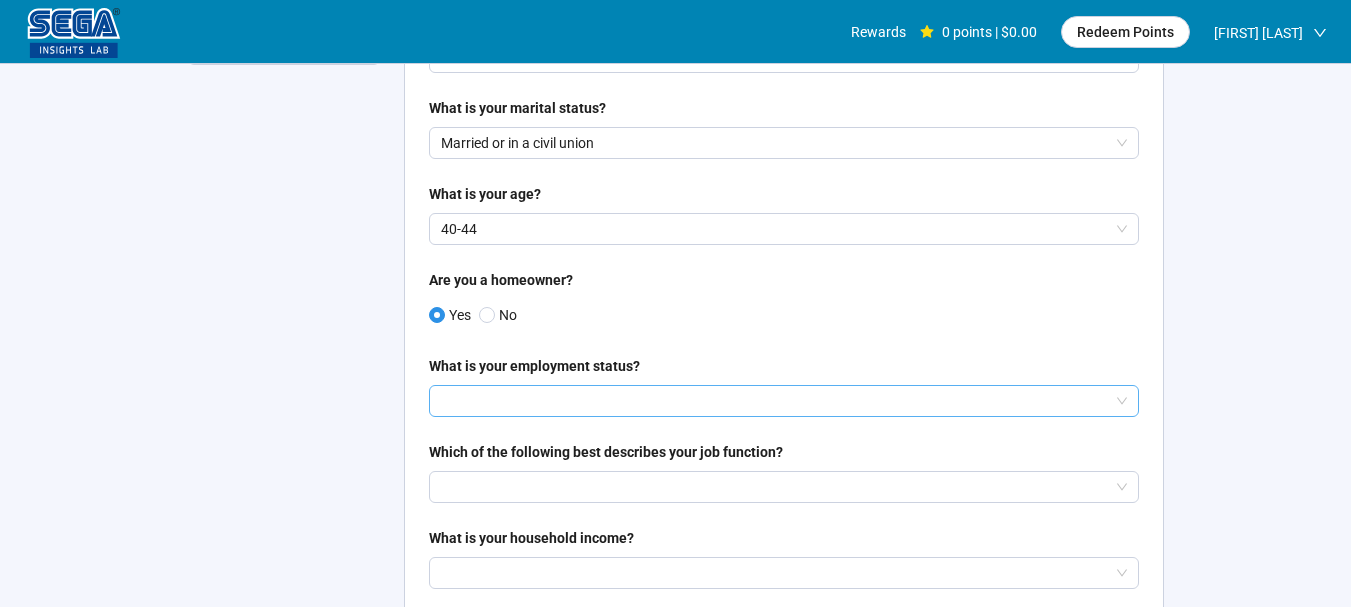 click at bounding box center [784, 401] 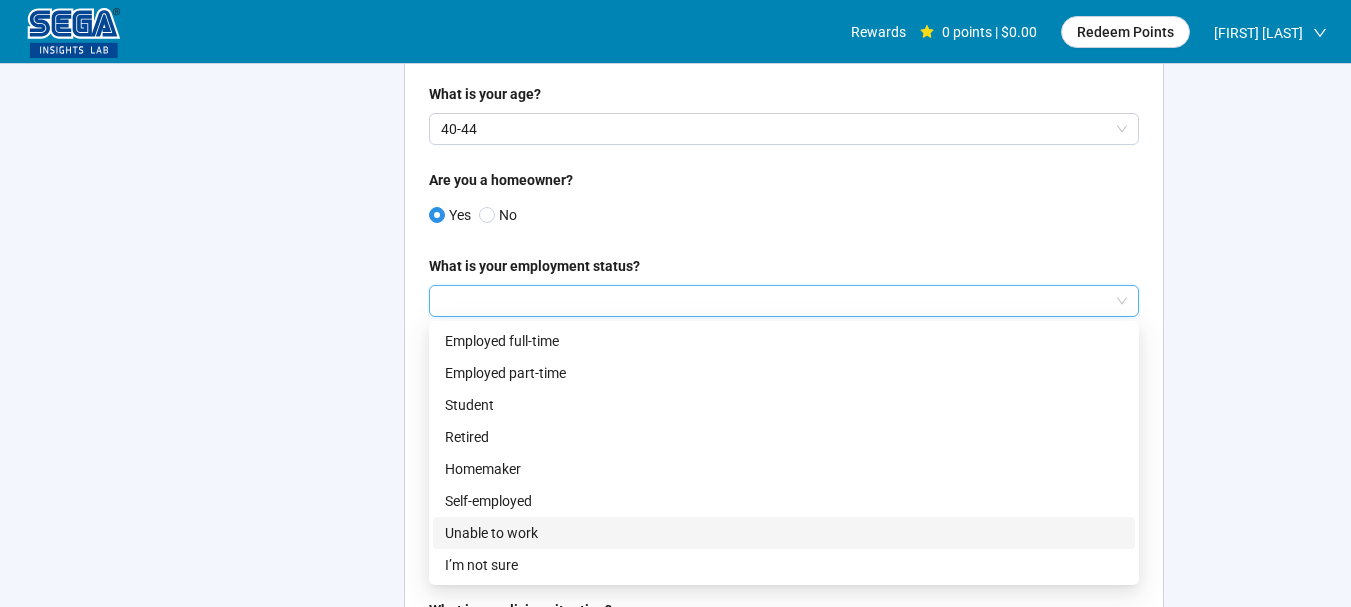 scroll, scrollTop: 500, scrollLeft: 0, axis: vertical 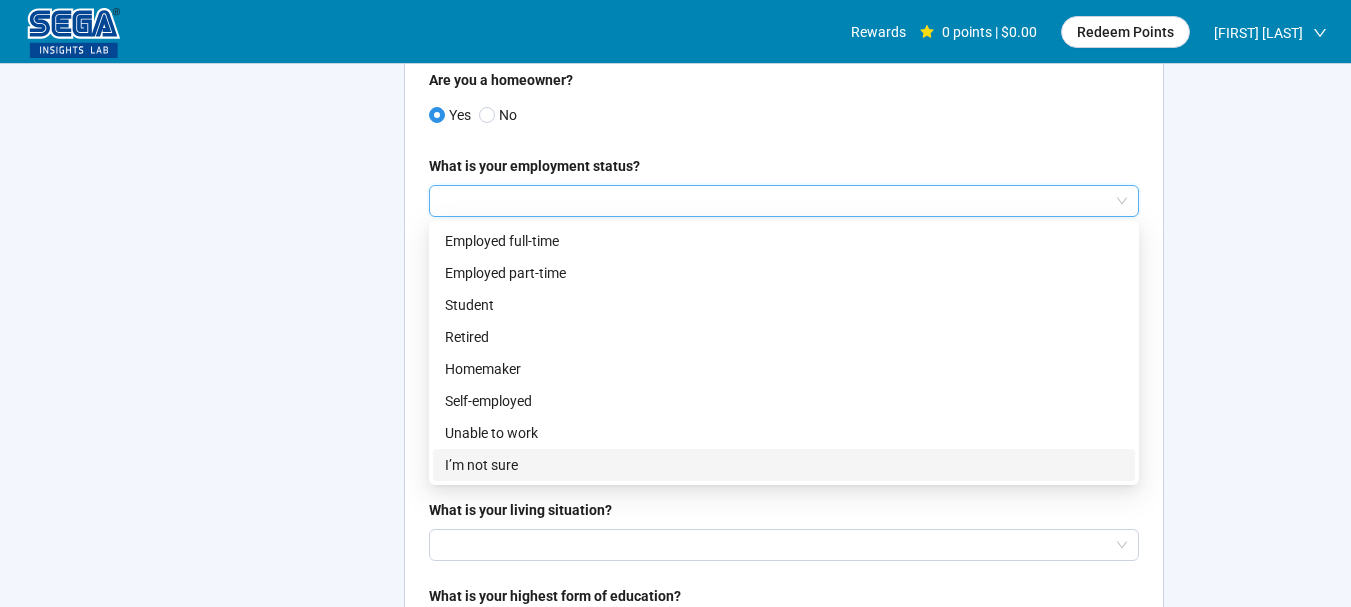 click on "I’m not sure" at bounding box center [784, 465] 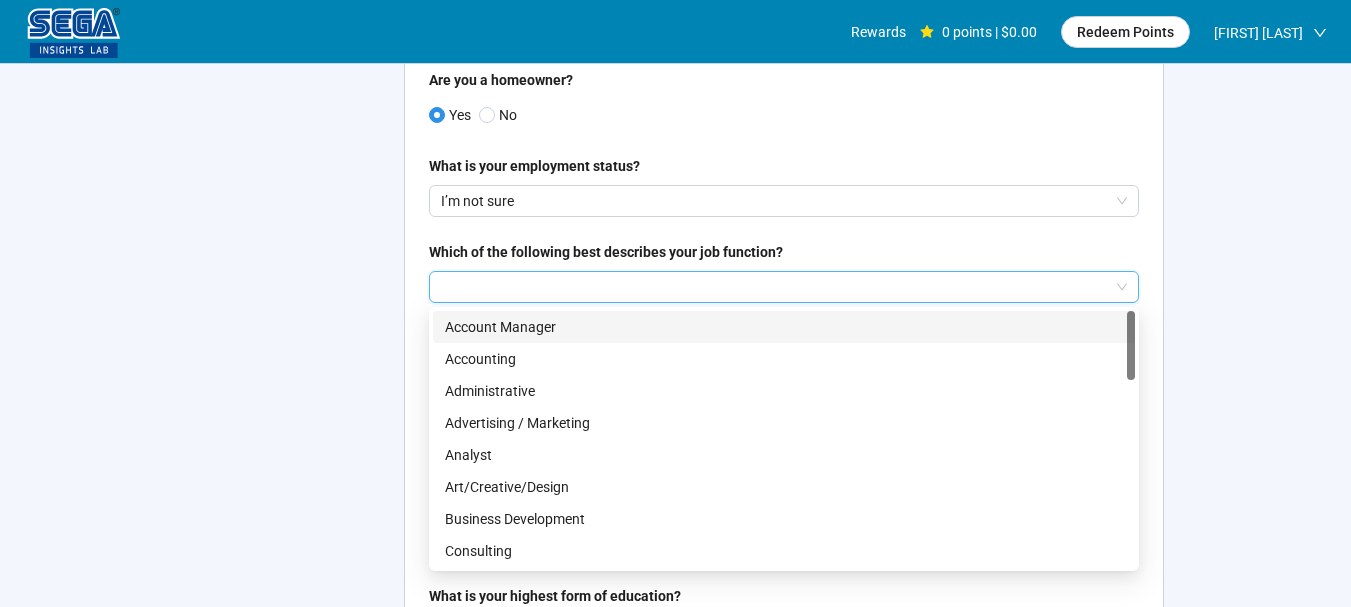 click at bounding box center (784, 287) 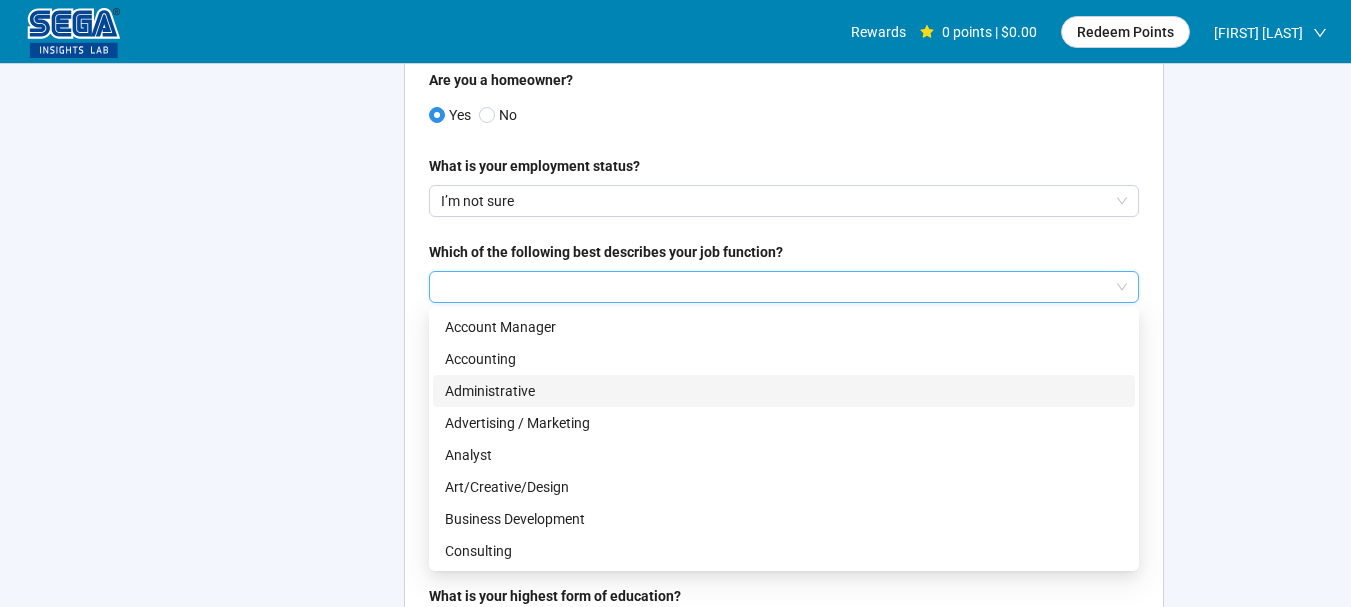 click on "Administrative" at bounding box center (784, 391) 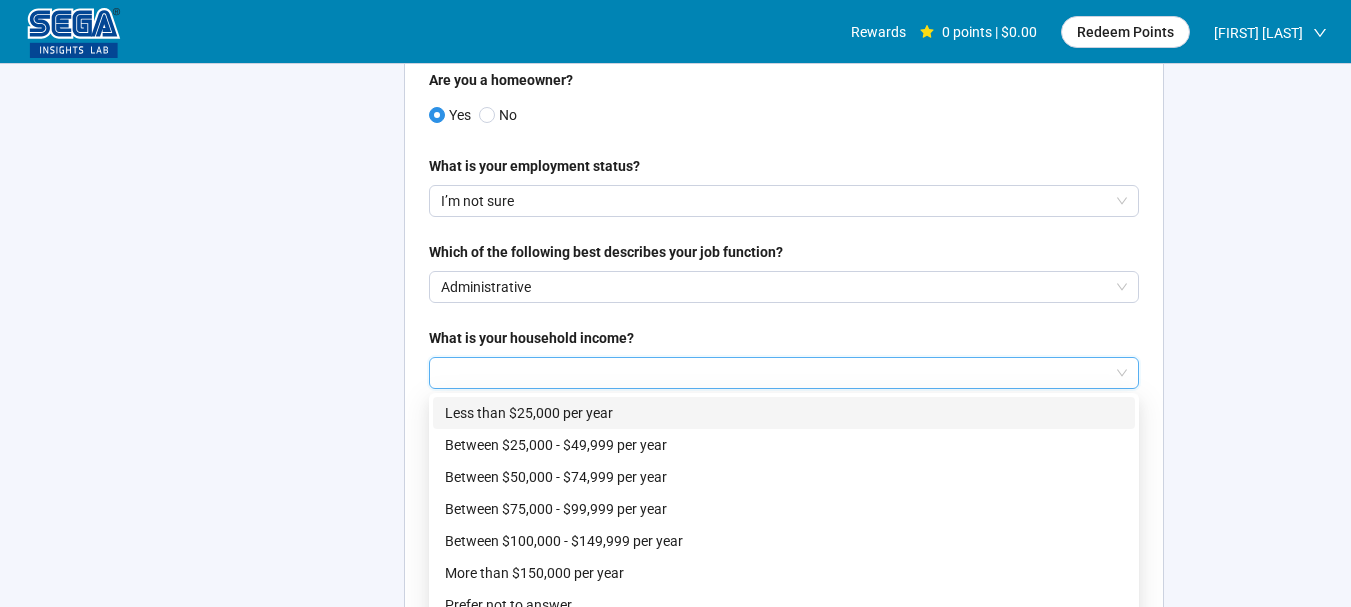 click at bounding box center (784, 373) 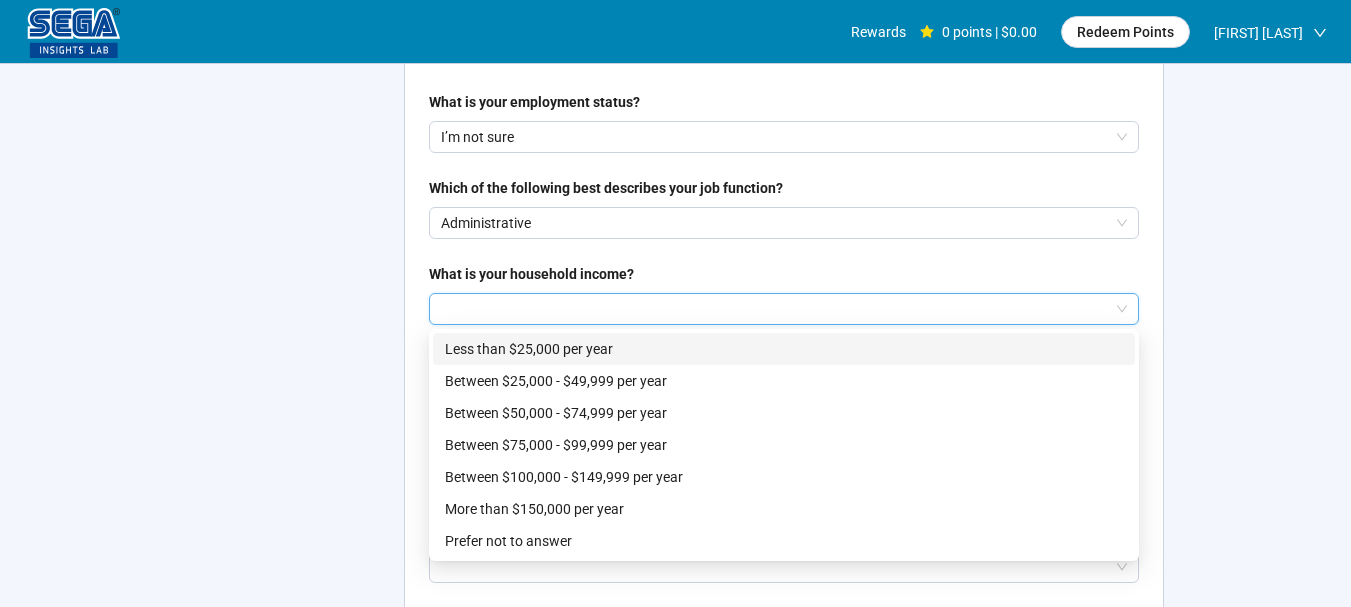 scroll, scrollTop: 600, scrollLeft: 0, axis: vertical 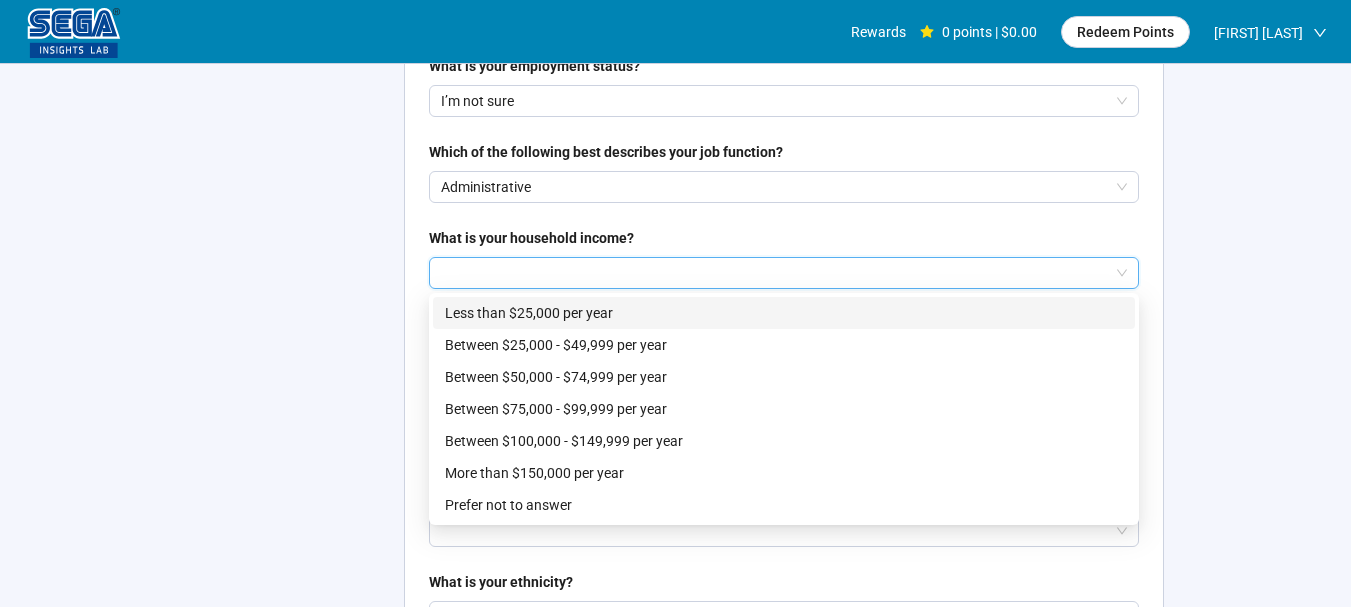 click on "Less than $25,000 per year" at bounding box center (784, 313) 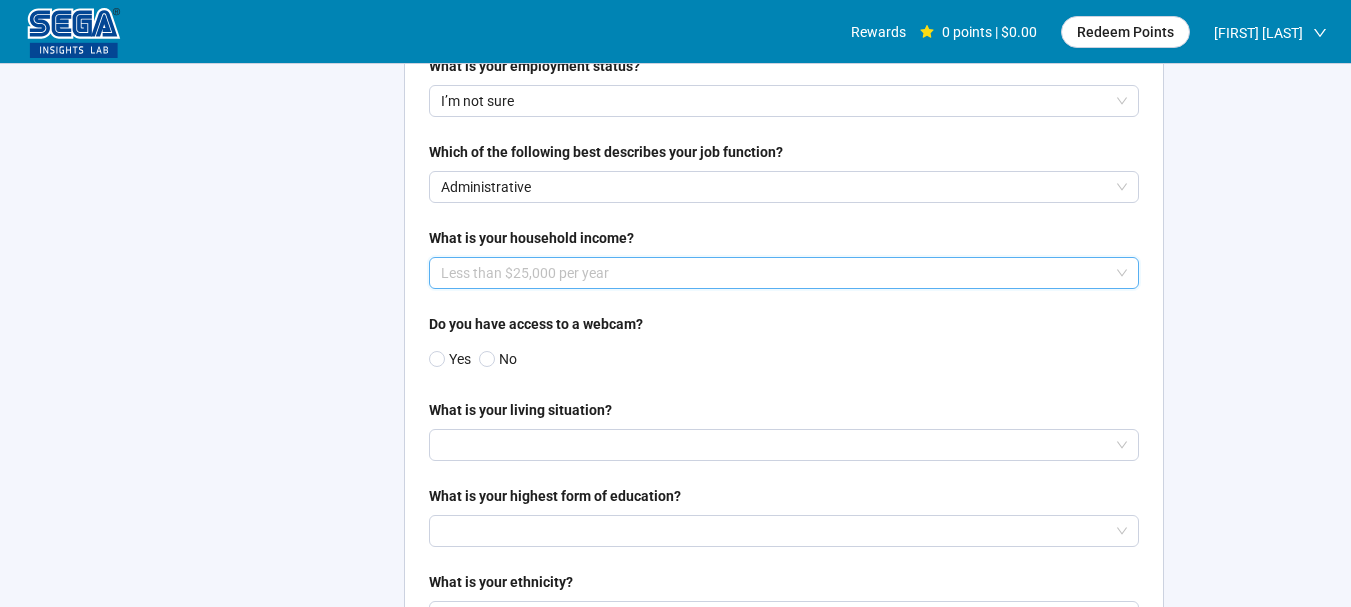 click on "Less than $25,000 per year" at bounding box center [775, 273] 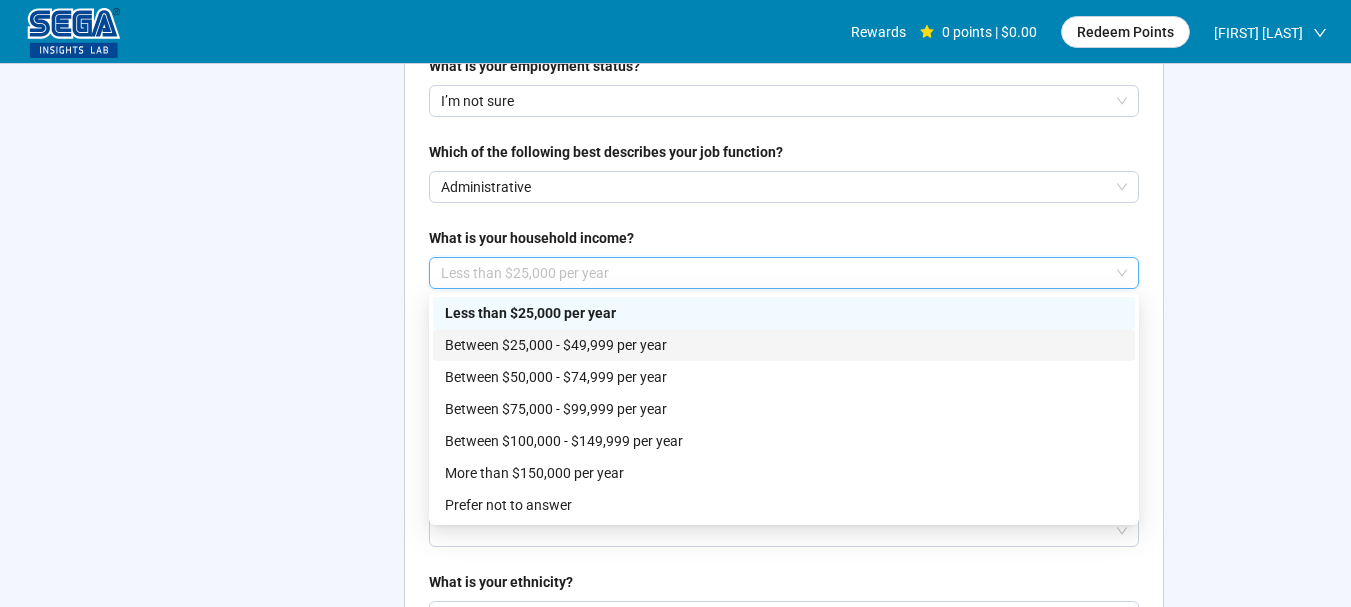 click on "Between $25,000 - $49,999 per year" at bounding box center (784, 345) 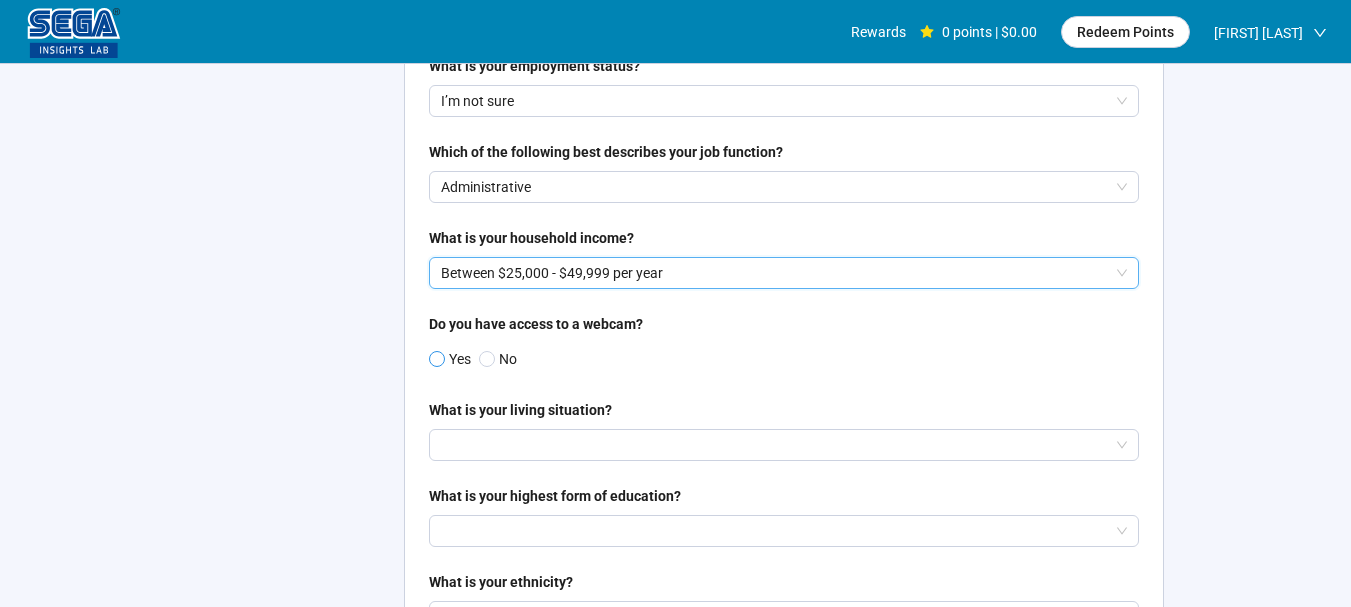 click on "Yes" at bounding box center [460, 359] 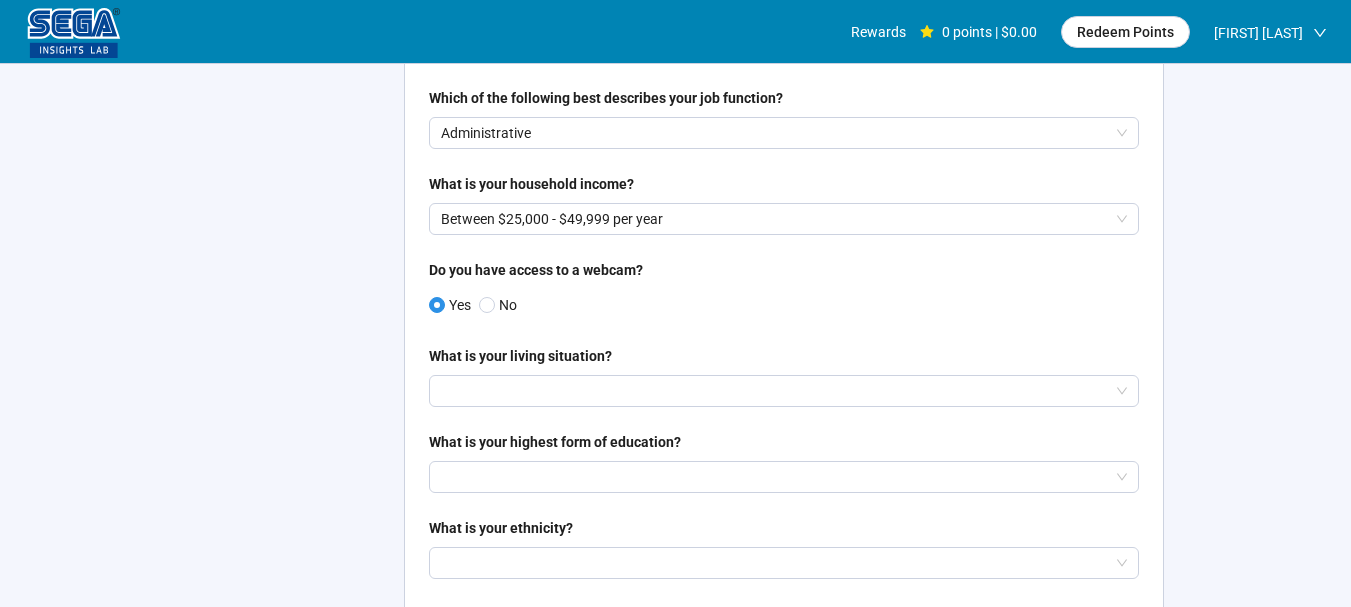 scroll, scrollTop: 700, scrollLeft: 0, axis: vertical 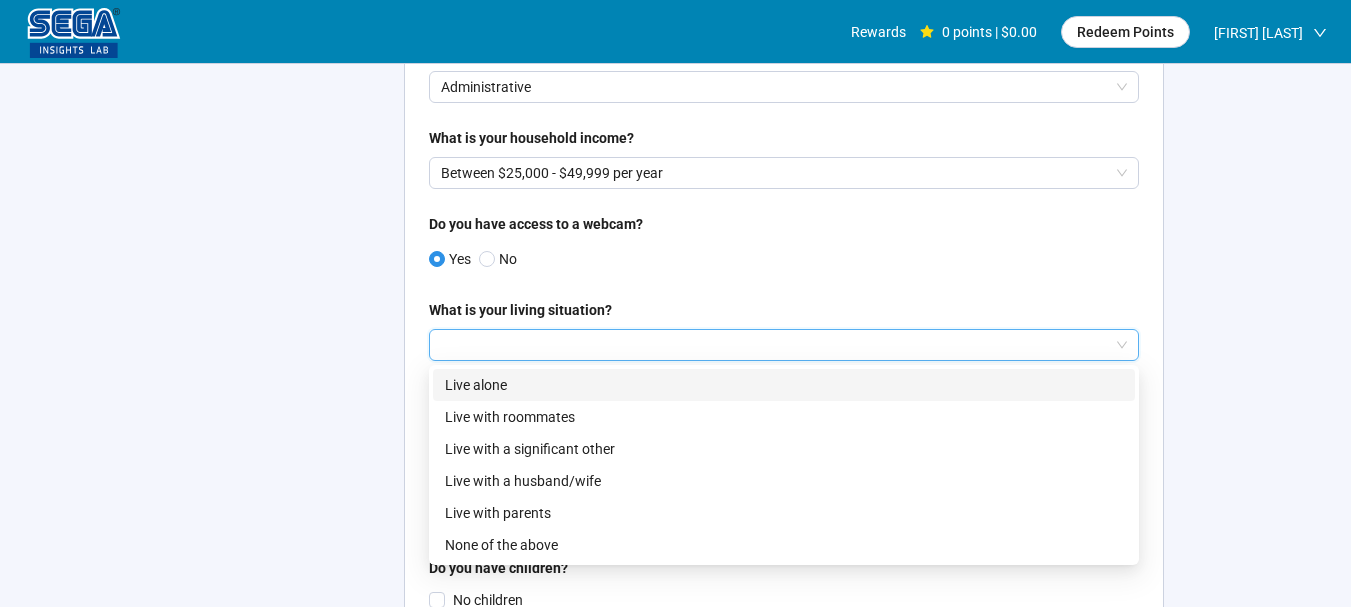 click at bounding box center [784, 345] 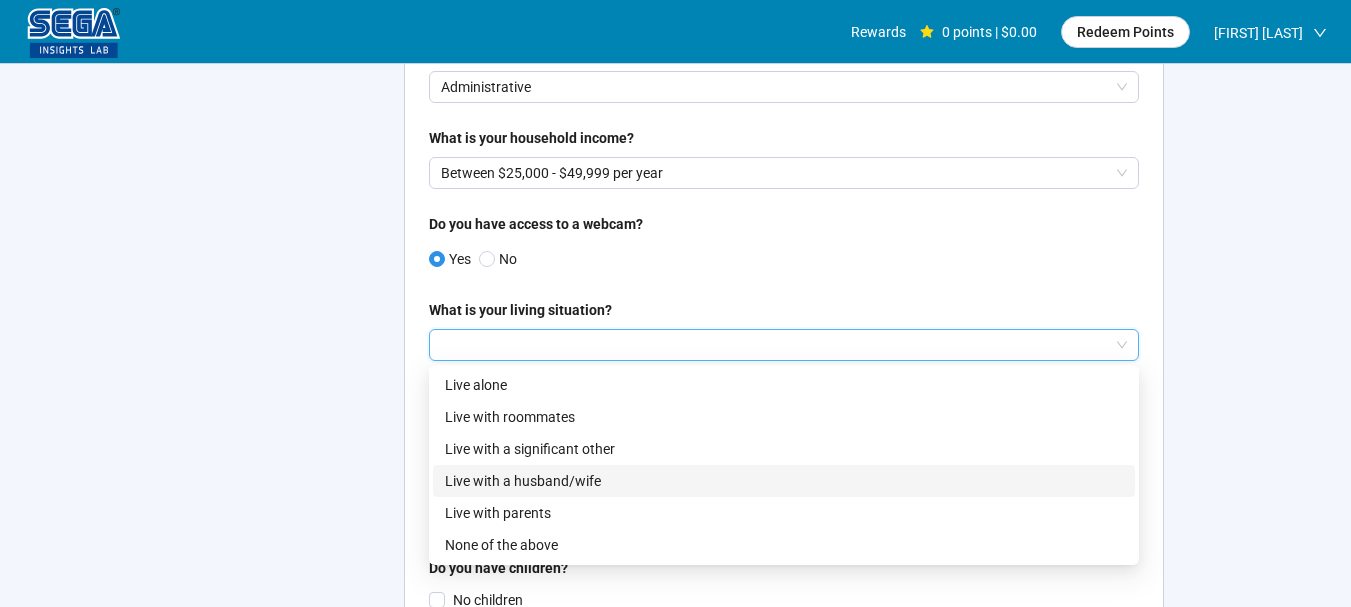 click on "Live with a husband/wife" at bounding box center (784, 481) 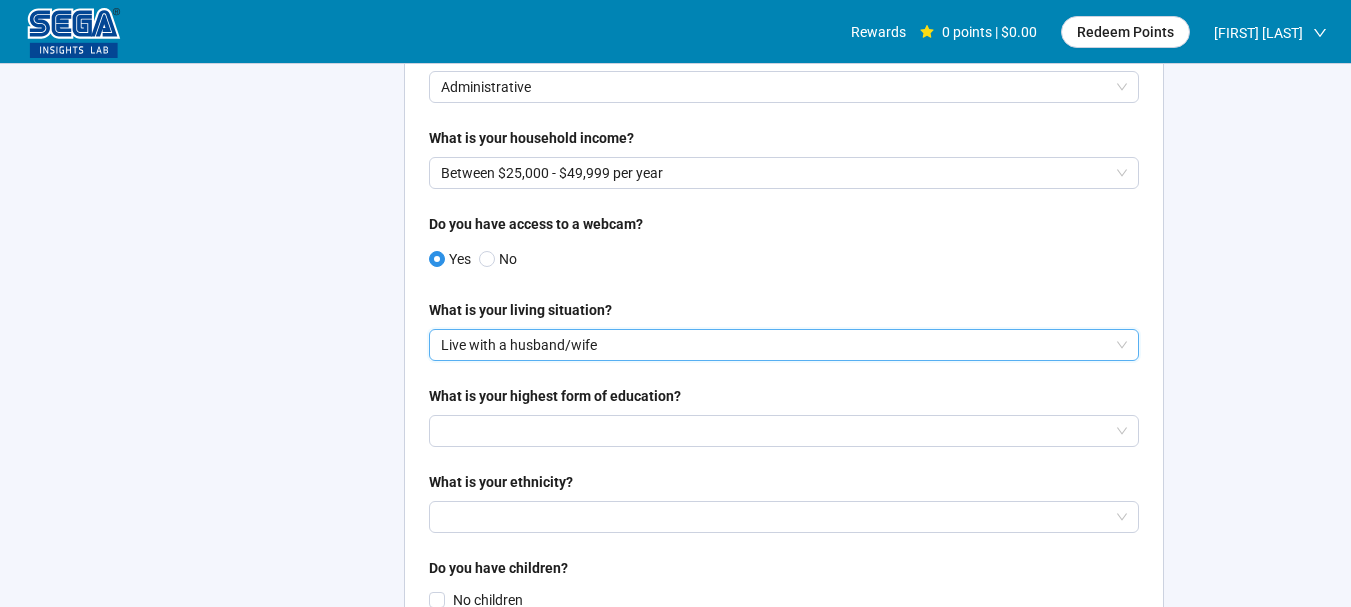 scroll, scrollTop: 800, scrollLeft: 0, axis: vertical 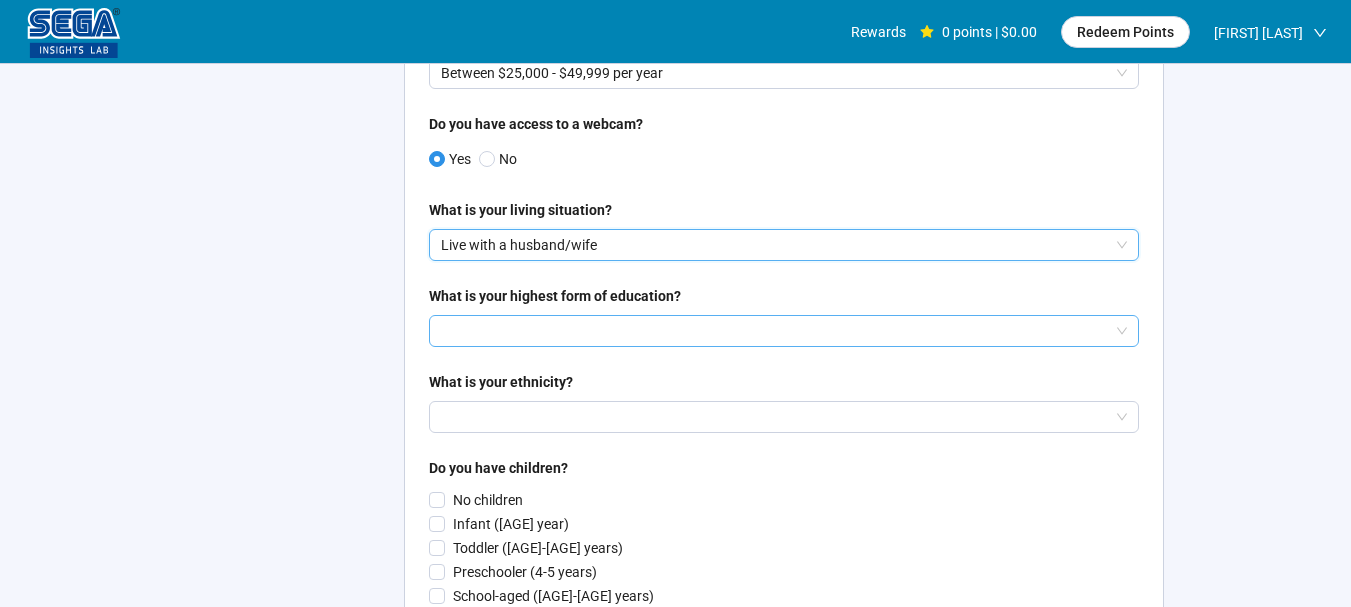 click at bounding box center (784, 331) 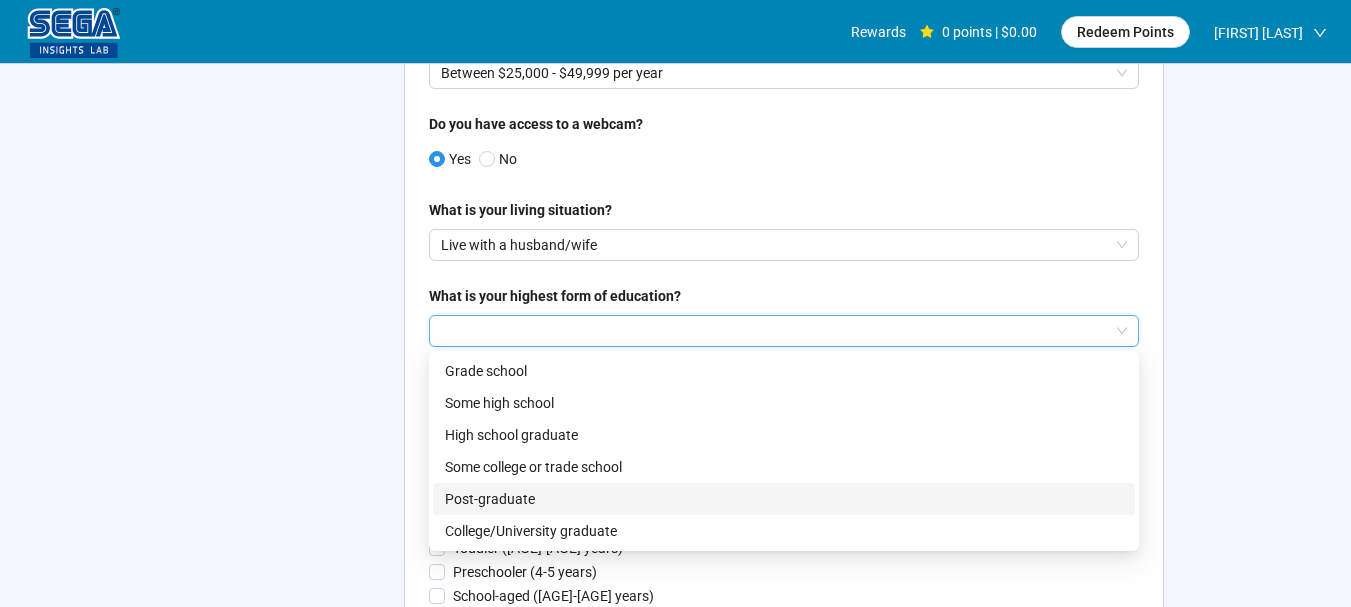 click on "Post-graduate" at bounding box center (784, 499) 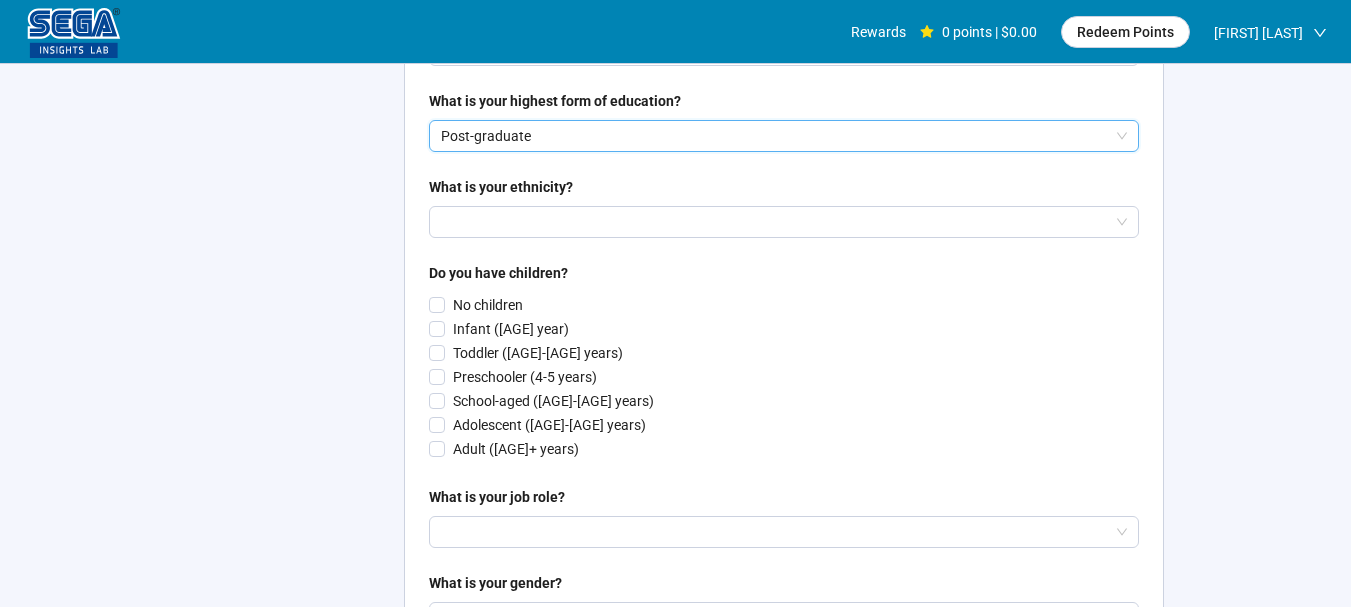 scroll, scrollTop: 1000, scrollLeft: 0, axis: vertical 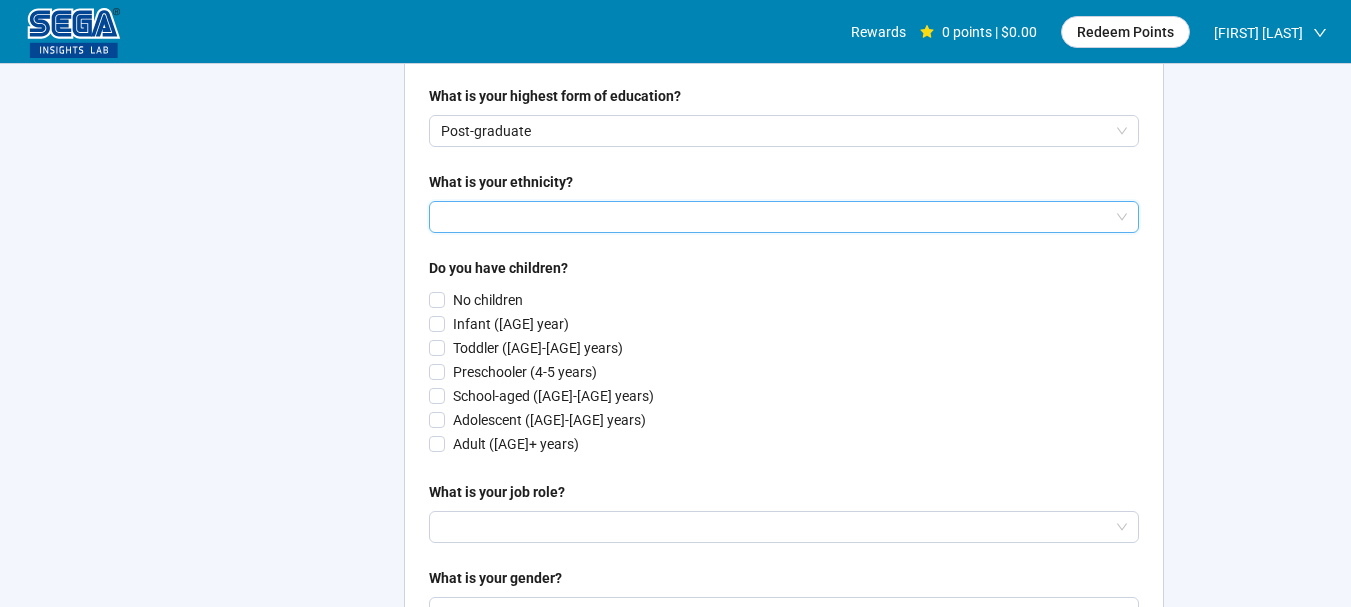 click at bounding box center [784, 217] 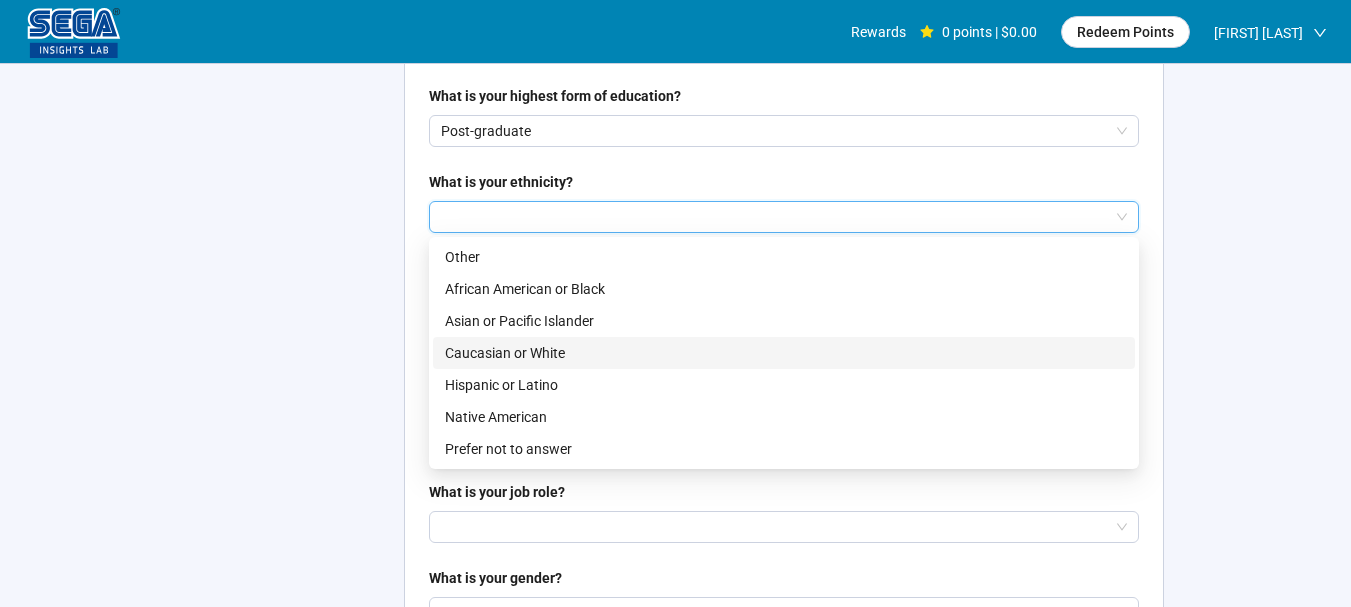 click on "Caucasian or White" at bounding box center [784, 353] 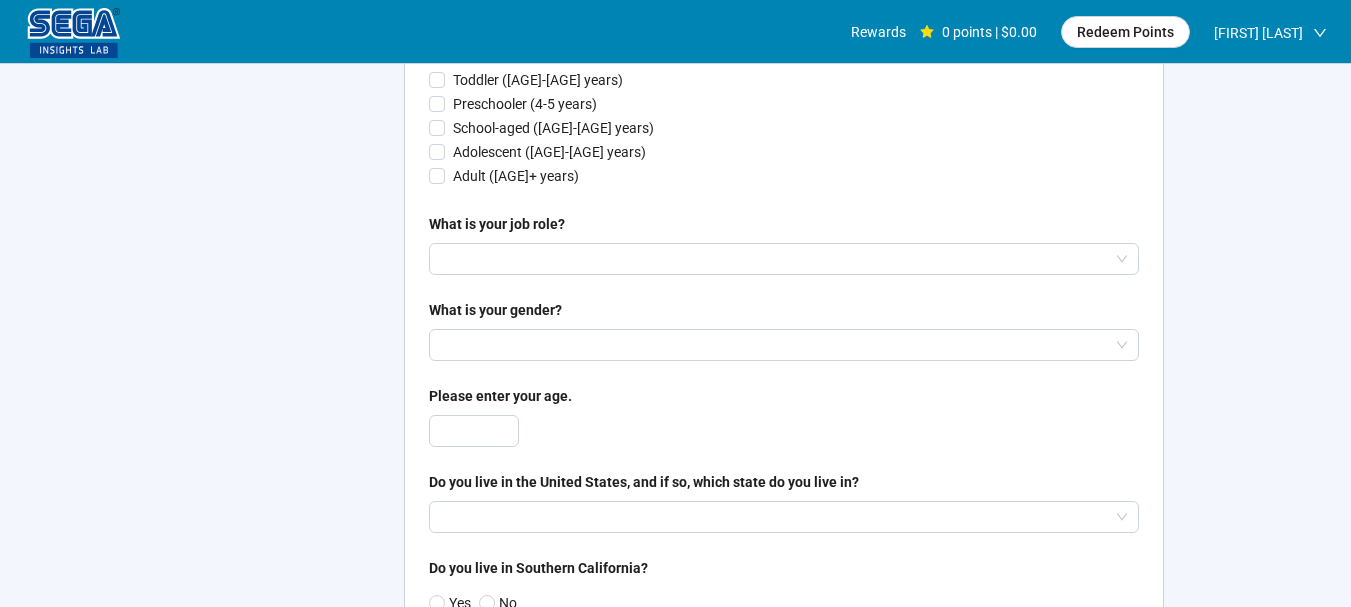 scroll, scrollTop: 1300, scrollLeft: 0, axis: vertical 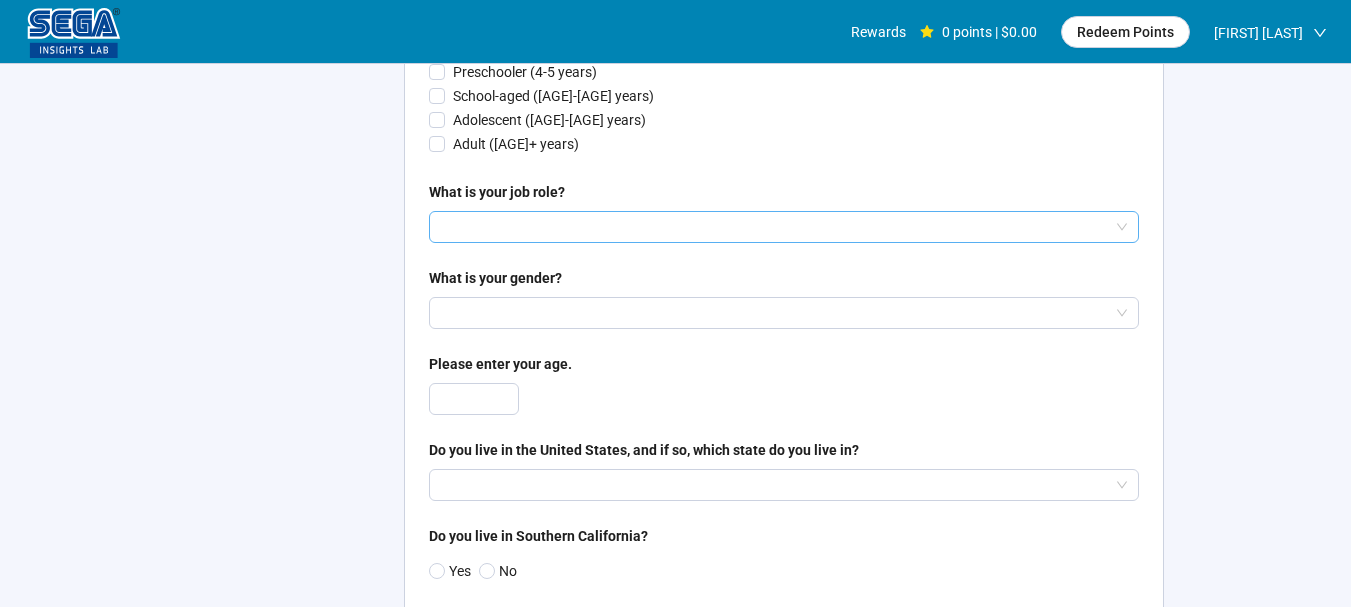 click at bounding box center [784, 227] 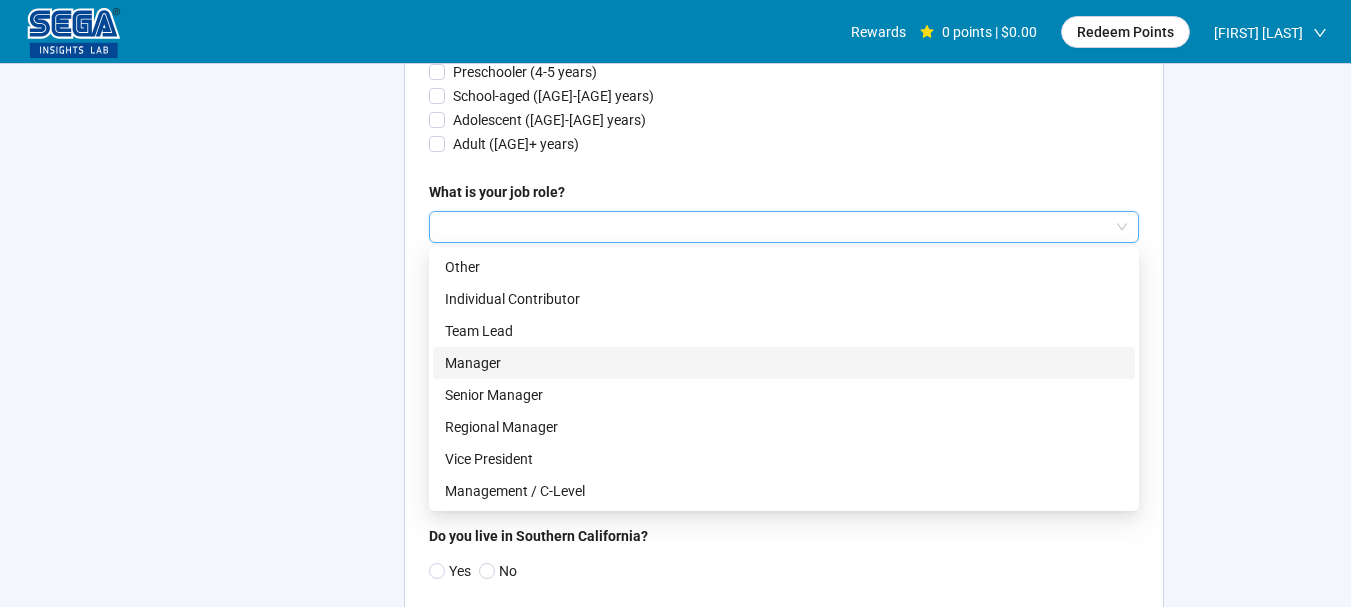 click on "Manager" at bounding box center [784, 363] 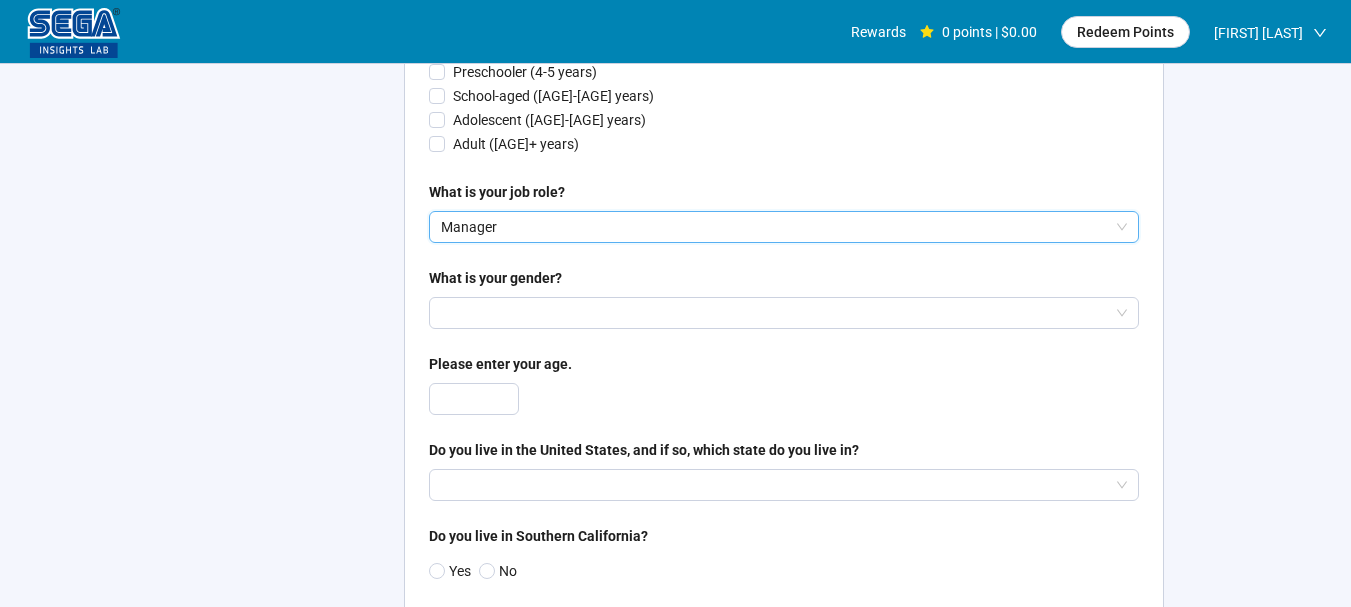 scroll, scrollTop: 1400, scrollLeft: 0, axis: vertical 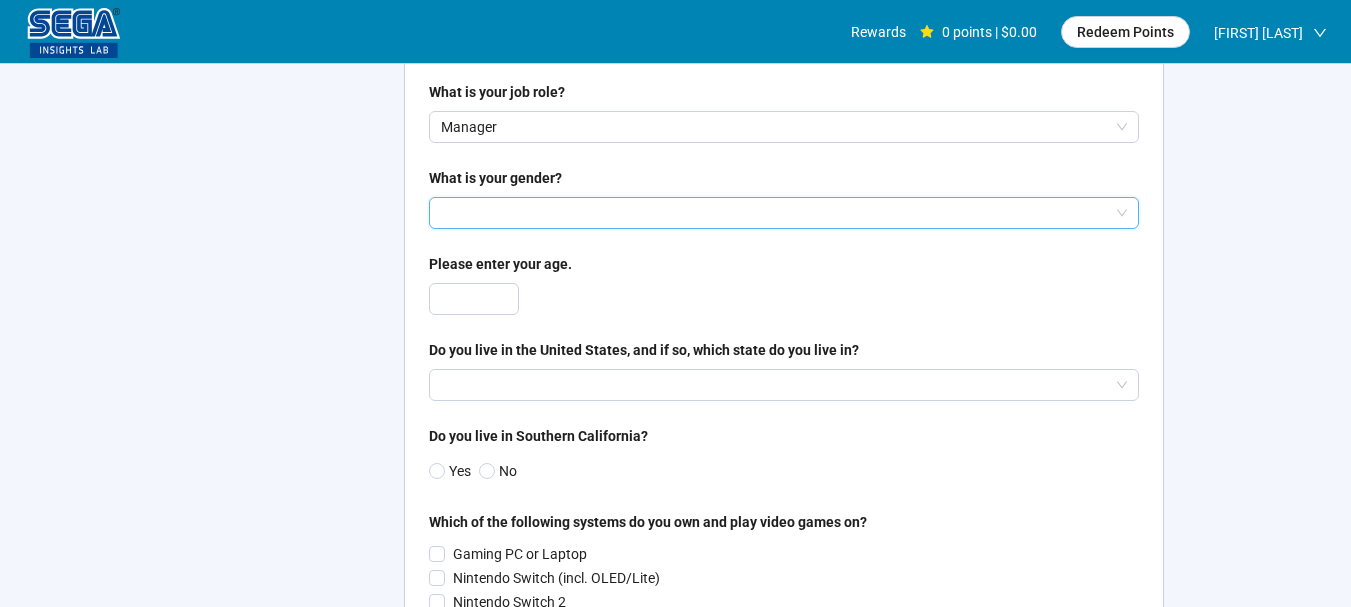 click at bounding box center (784, 213) 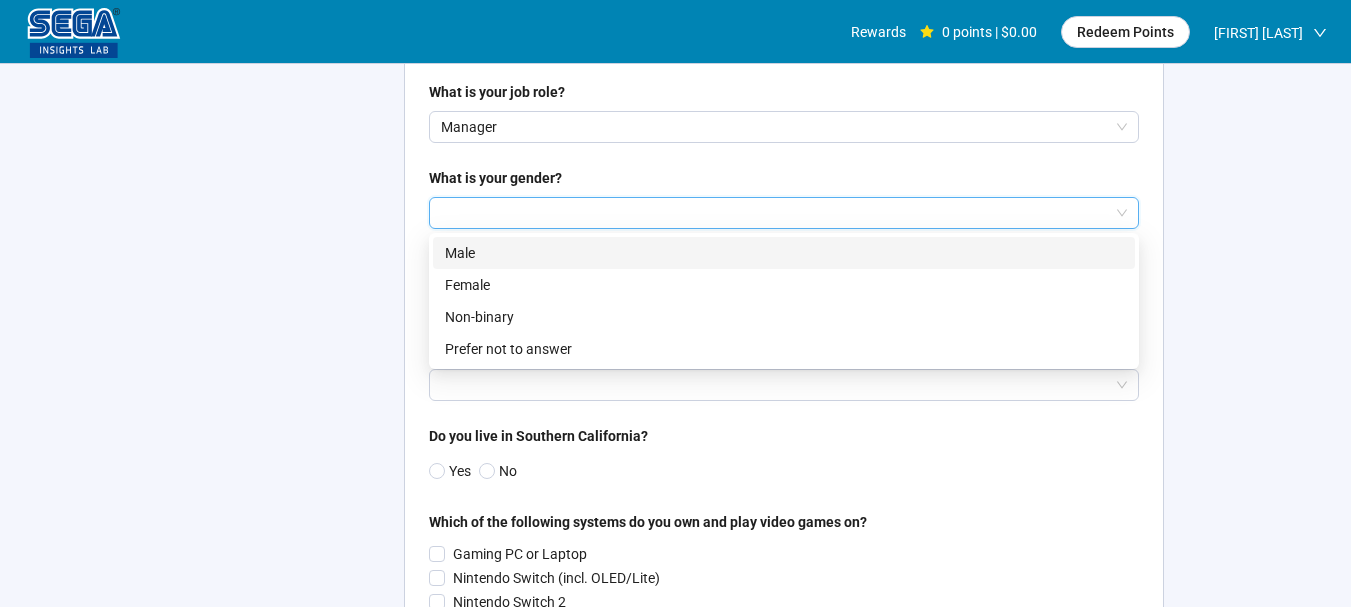 click on "Male" at bounding box center [784, 253] 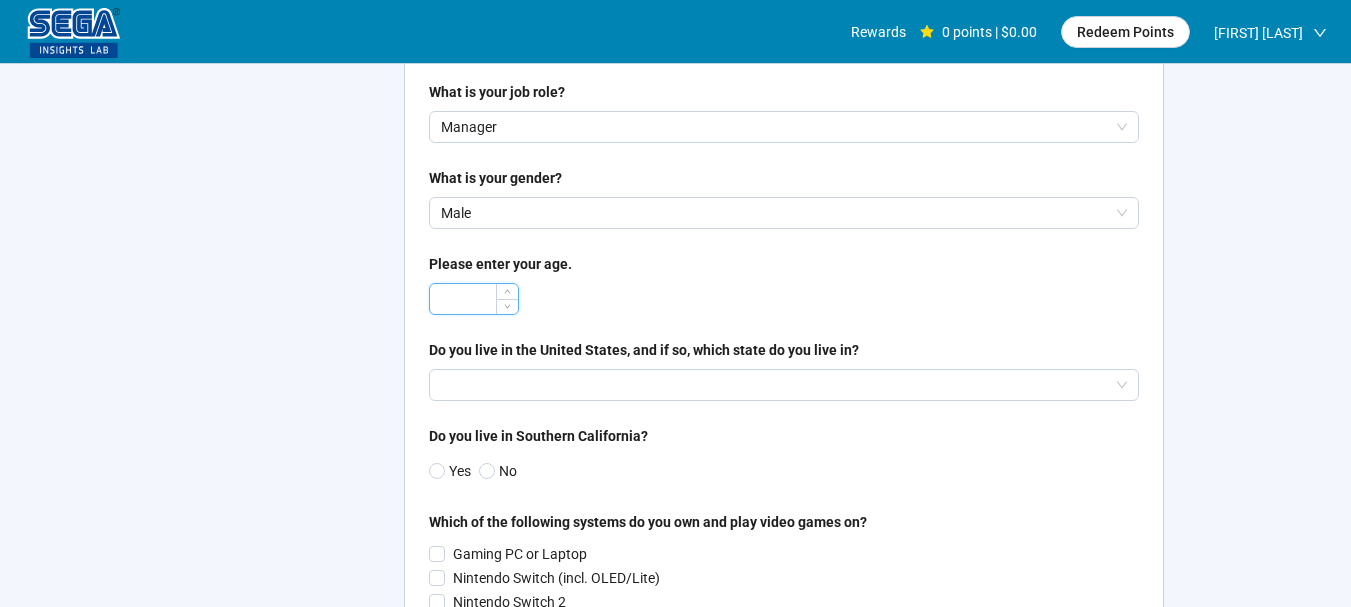 click at bounding box center (474, 299) 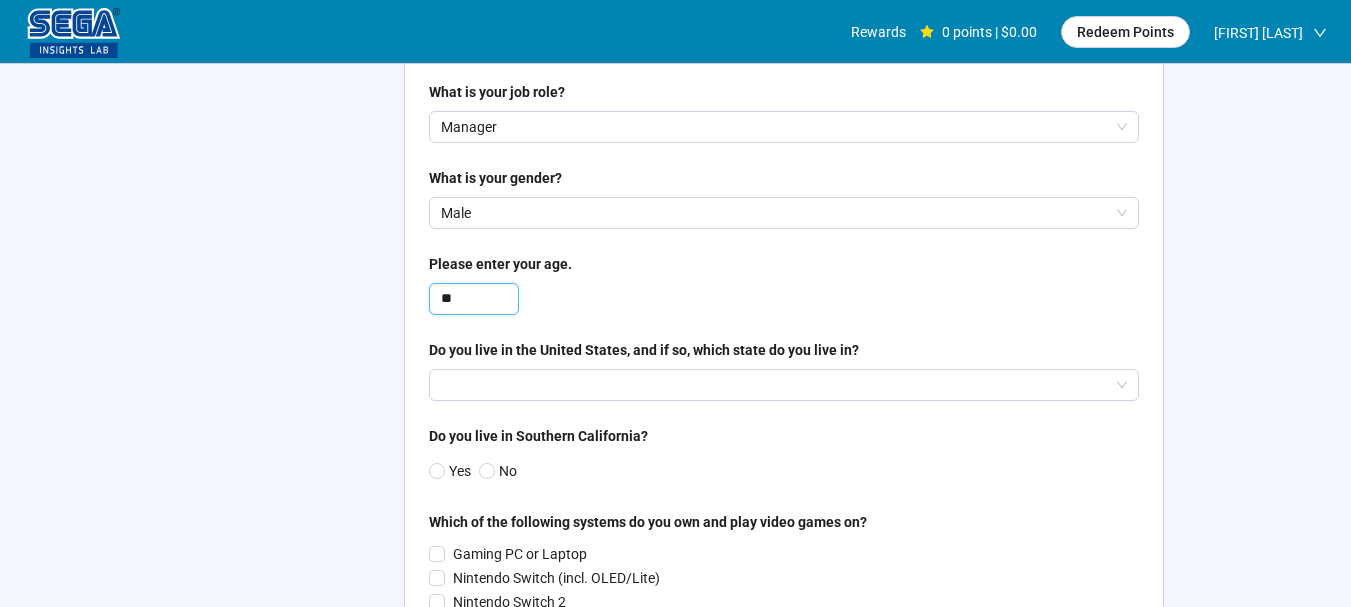 scroll, scrollTop: 1500, scrollLeft: 0, axis: vertical 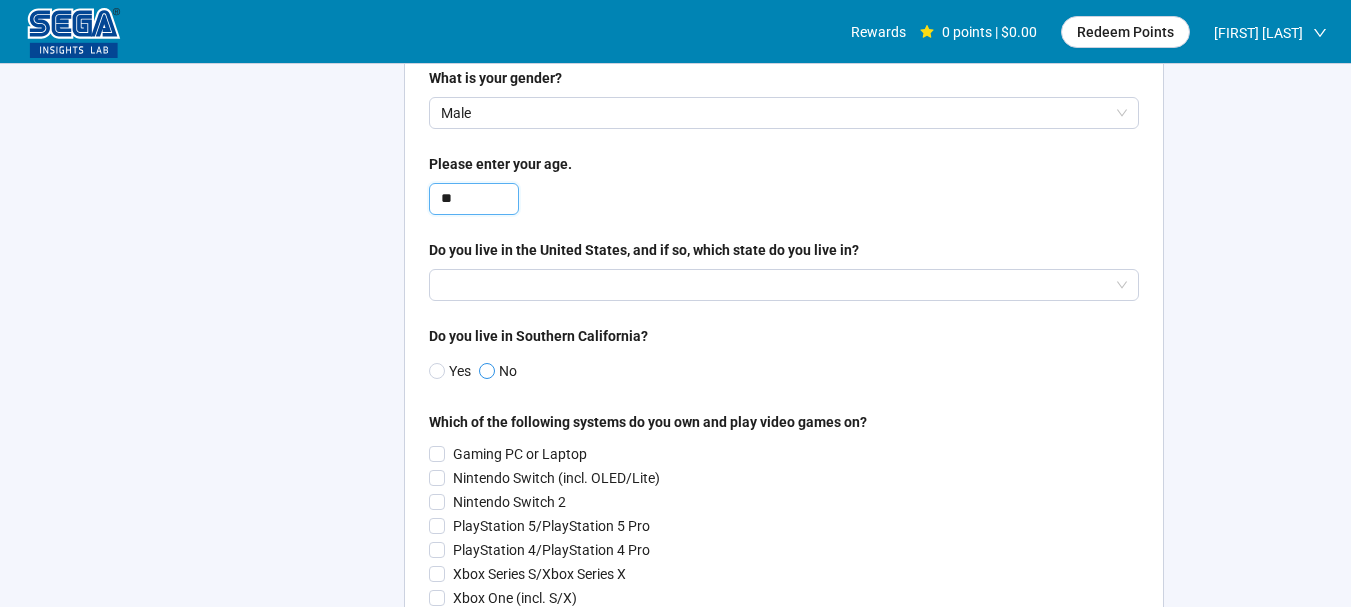 type on "**" 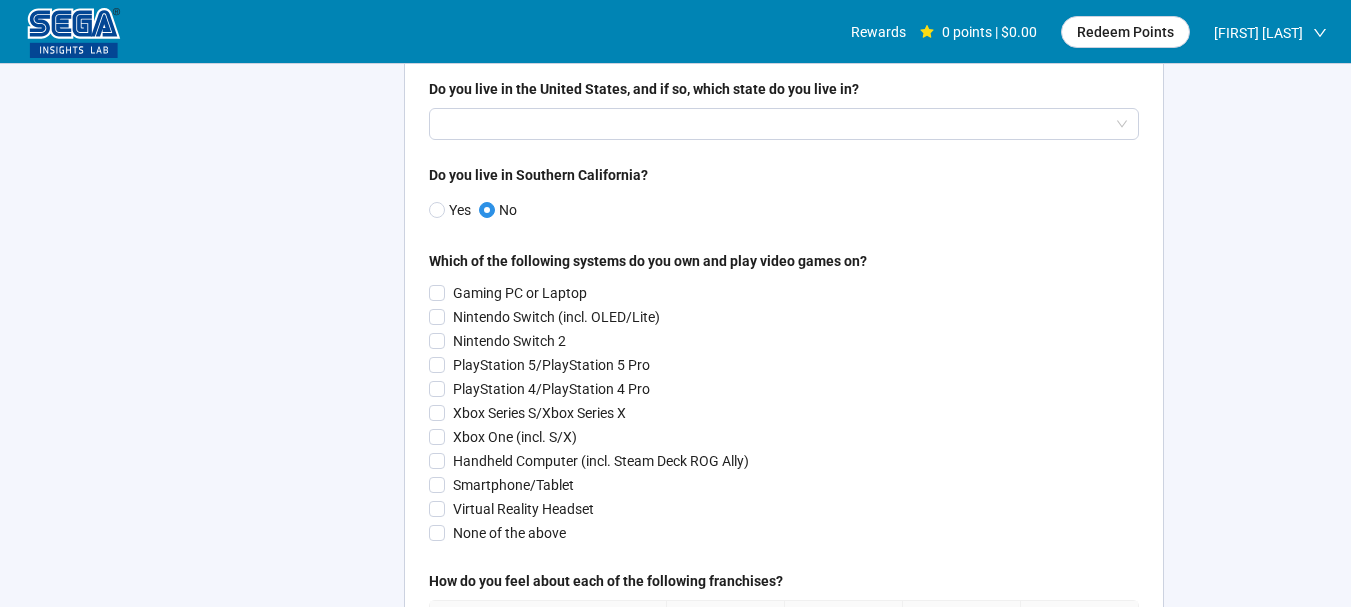 scroll, scrollTop: 1700, scrollLeft: 0, axis: vertical 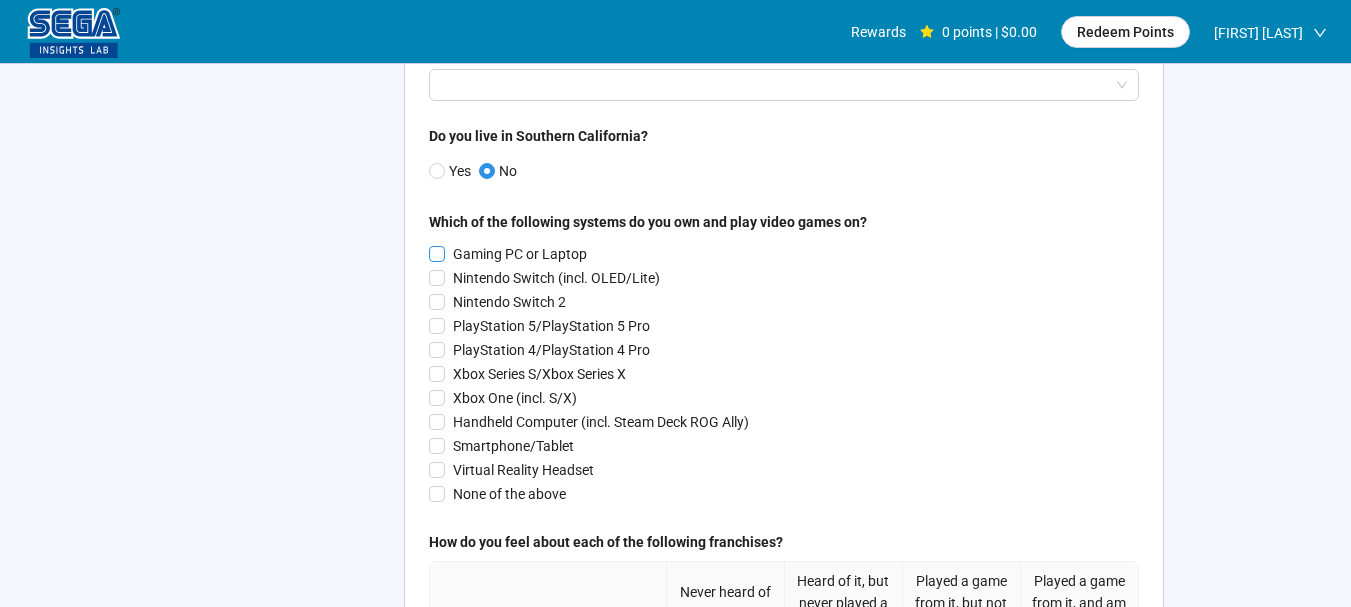 click on "Gaming PC or Laptop" at bounding box center (520, 254) 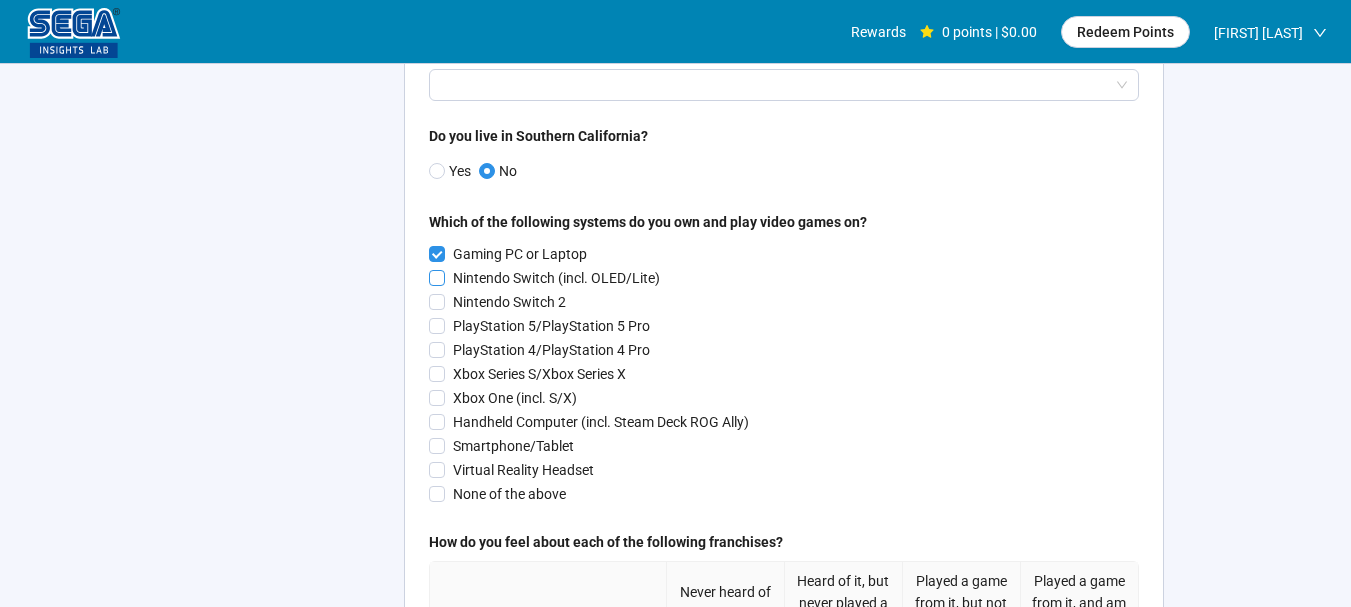 click on "Nintendo Switch (incl. OLED/Lite)" at bounding box center (556, 278) 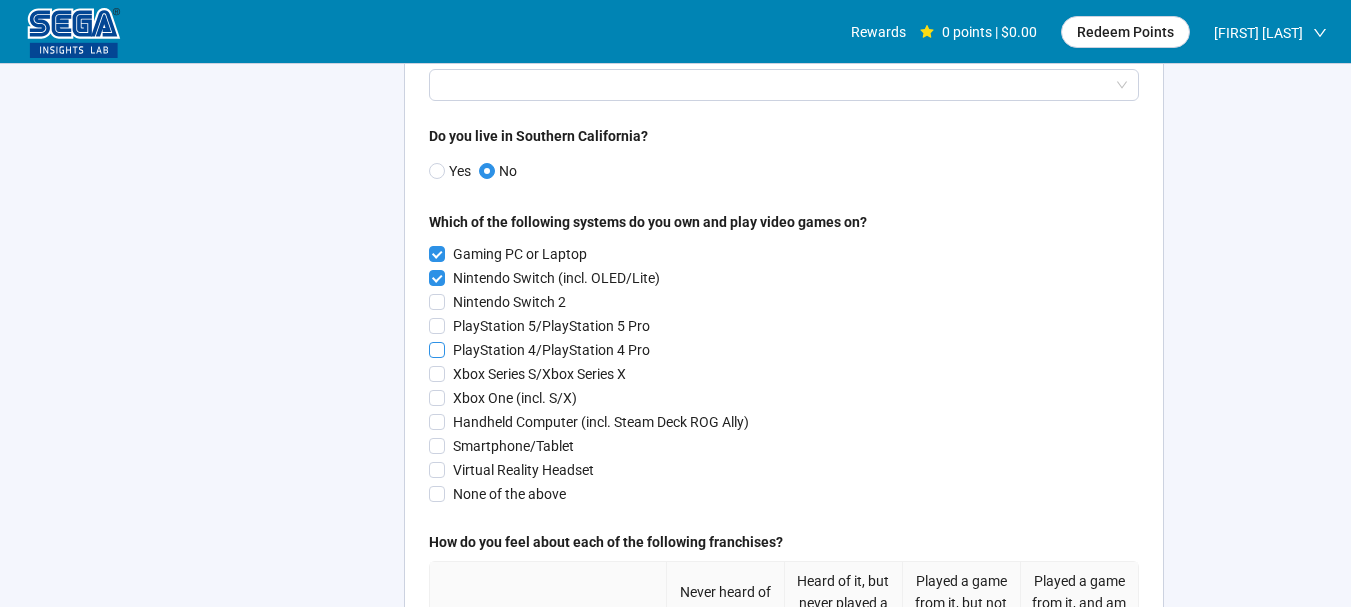 click on "PlayStation 4/PlayStation 4 Pro" at bounding box center (551, 350) 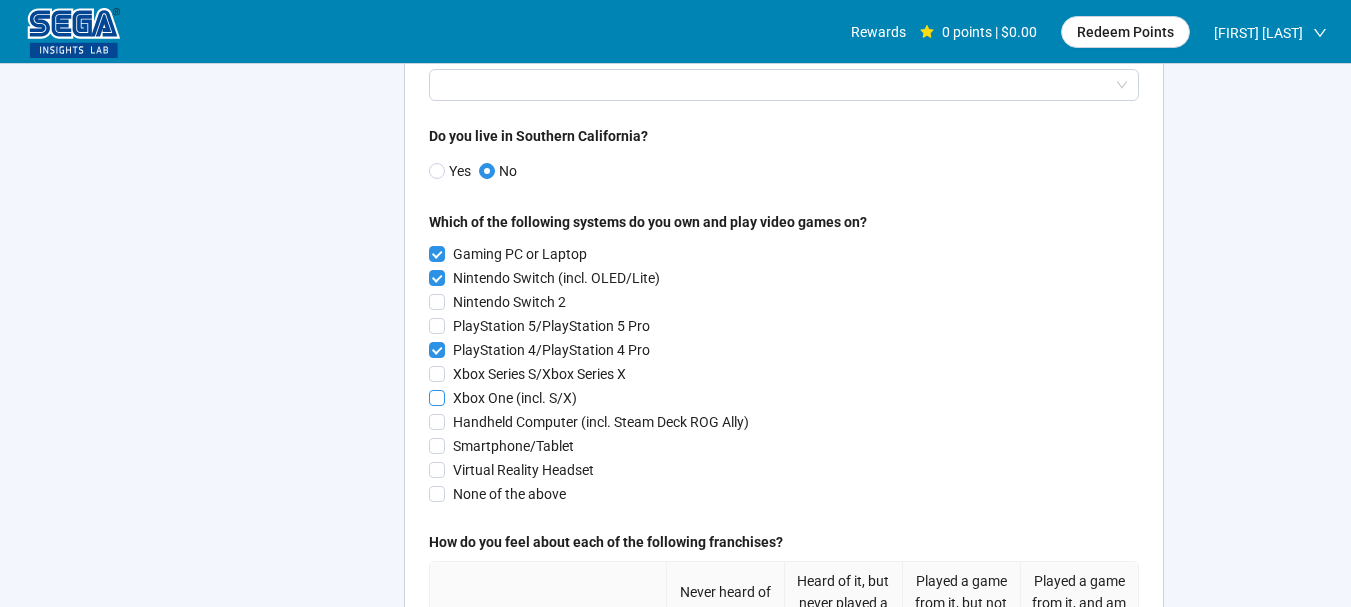 click on "Xbox One (incl. S/X)" at bounding box center [515, 398] 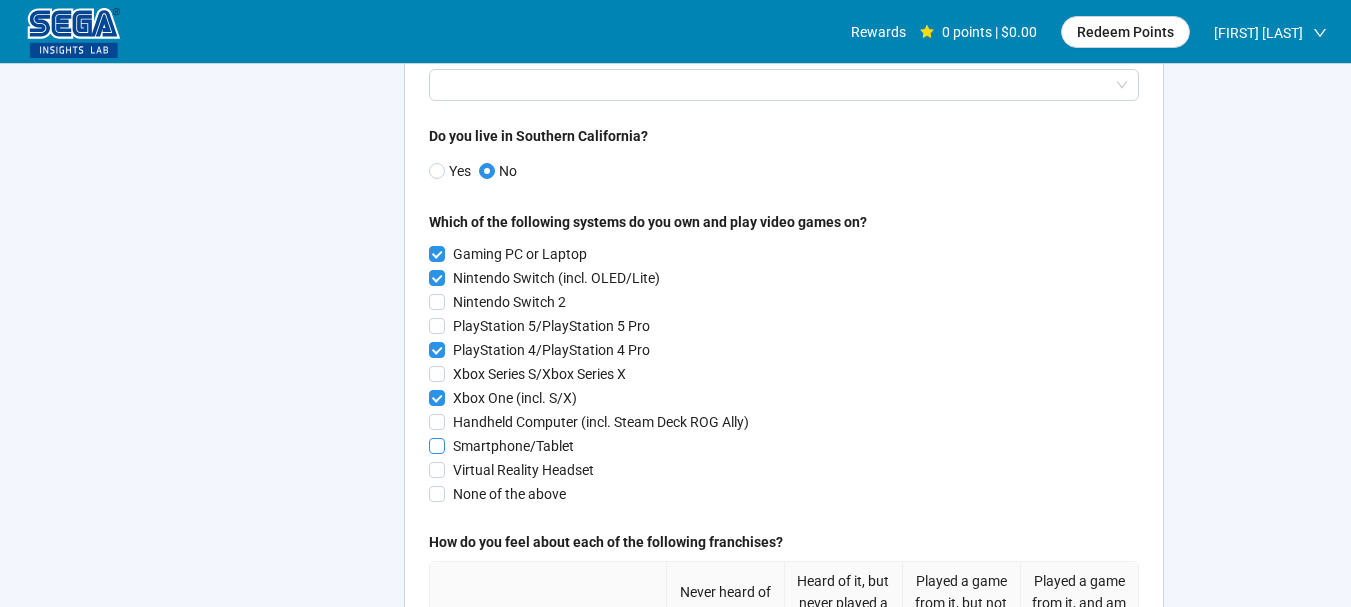 click on "Smartphone/Tablet" at bounding box center (513, 446) 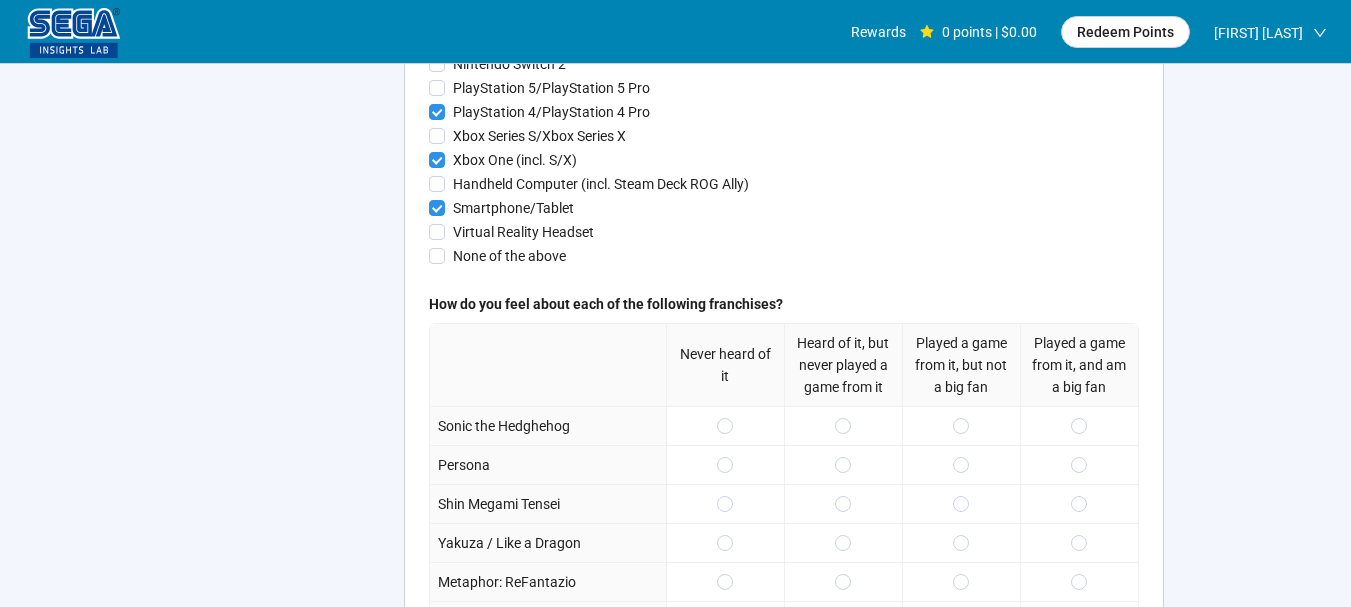 scroll, scrollTop: 2100, scrollLeft: 0, axis: vertical 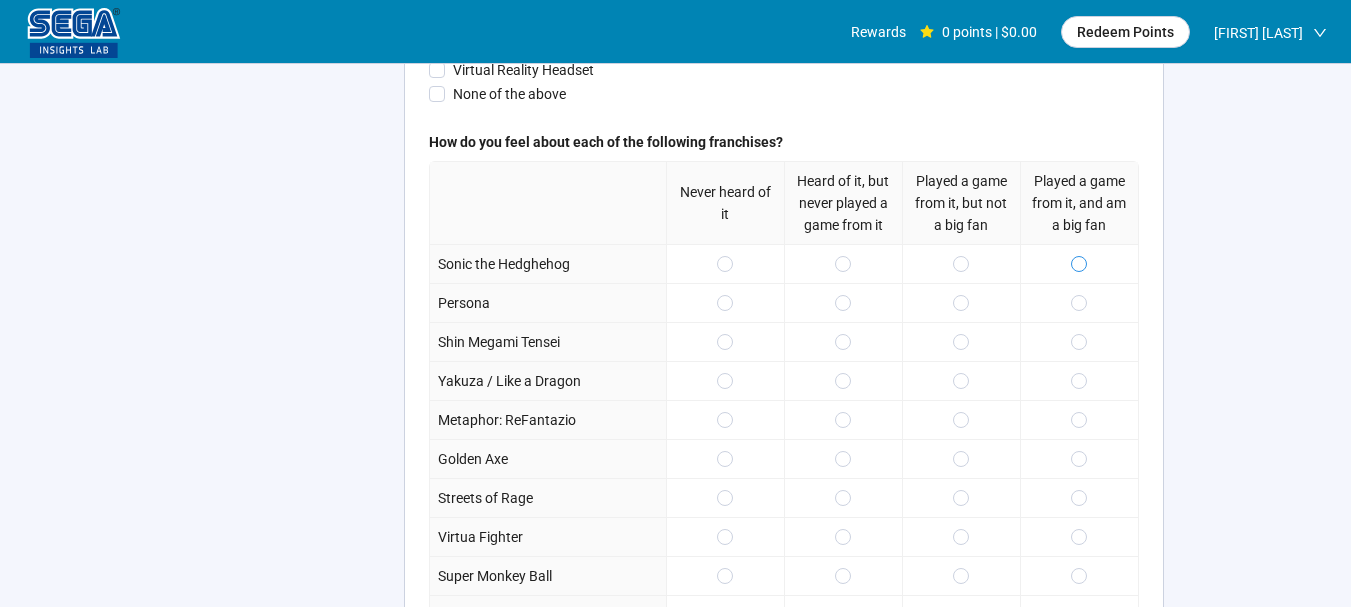 click at bounding box center [1079, 264] 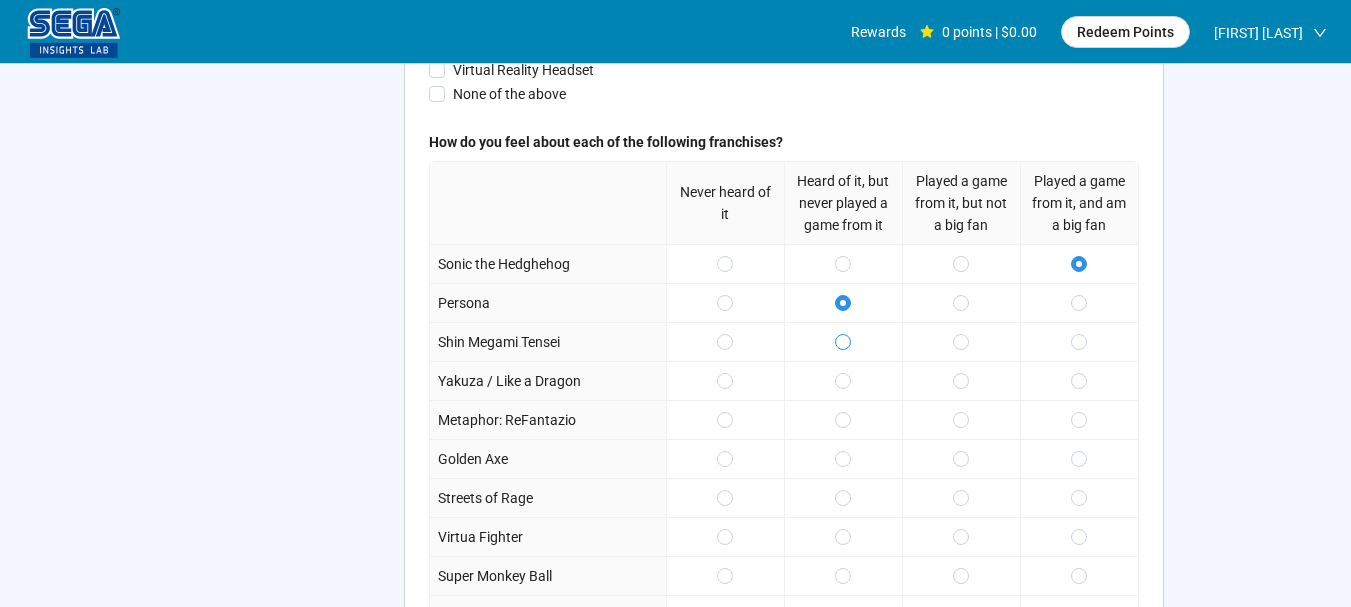 click at bounding box center (843, 342) 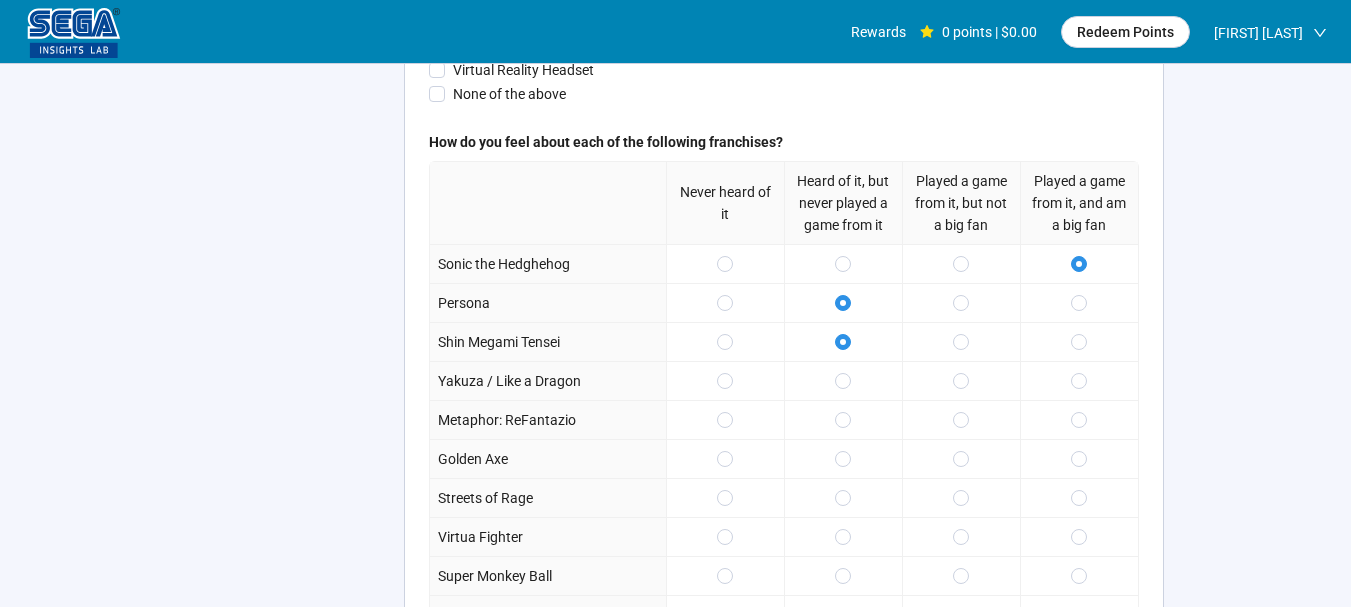 click at bounding box center (843, 380) 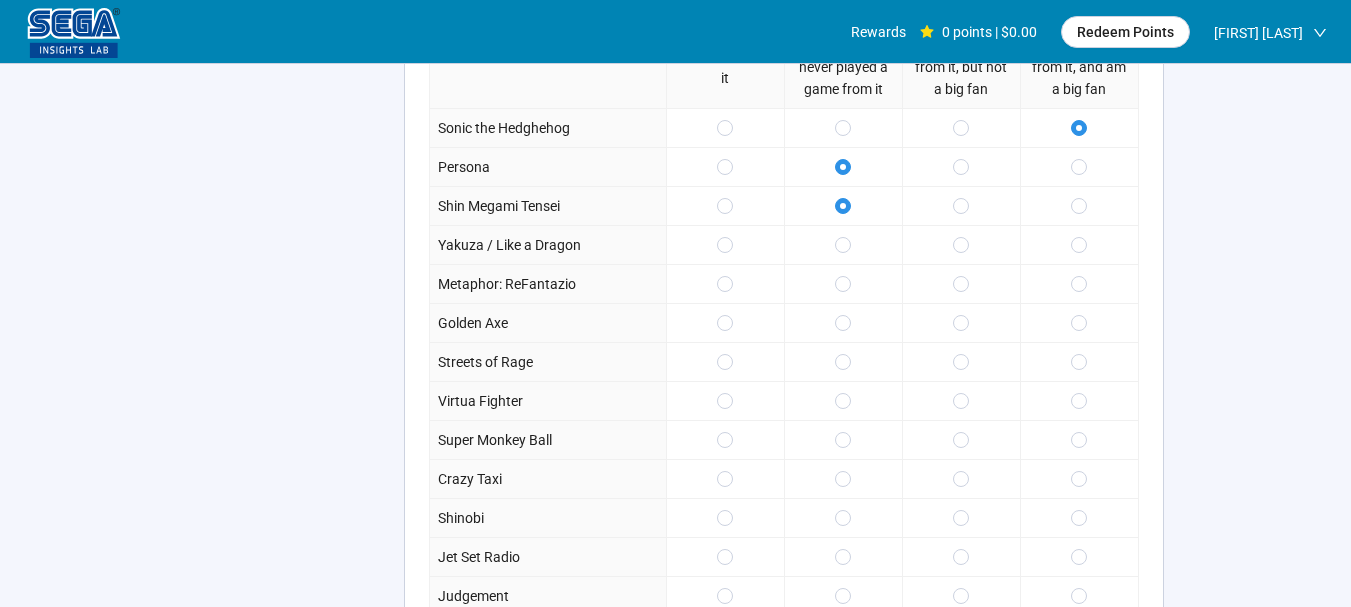 scroll, scrollTop: 2200, scrollLeft: 0, axis: vertical 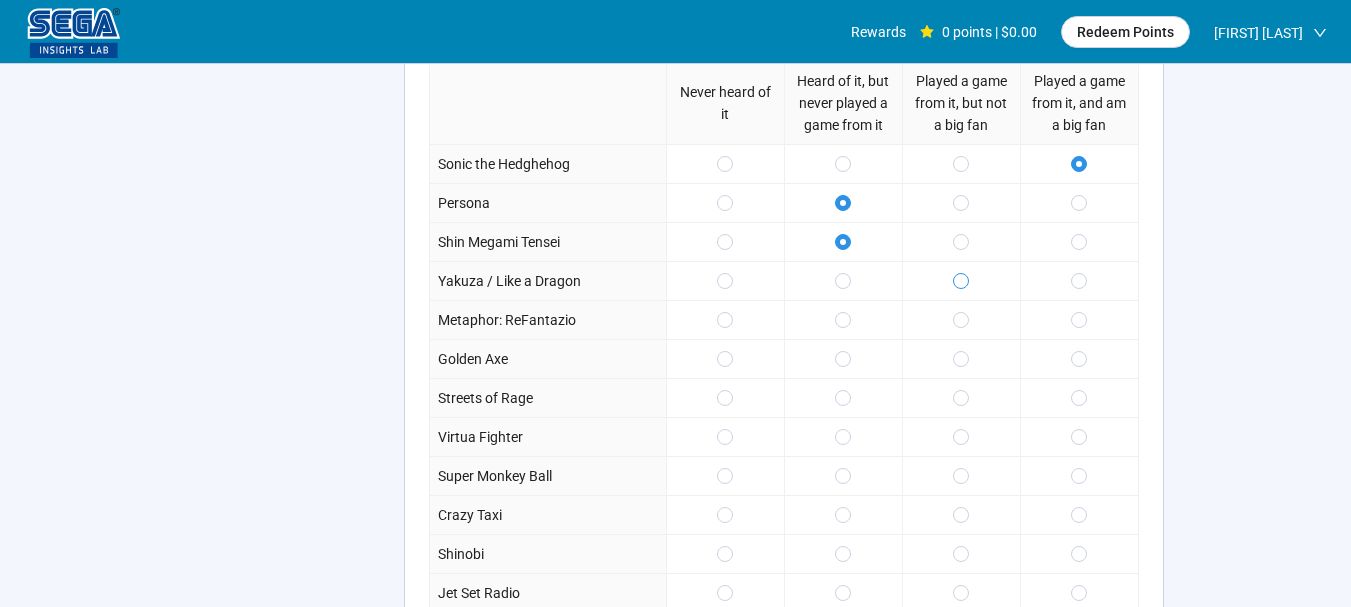 click at bounding box center (961, 281) 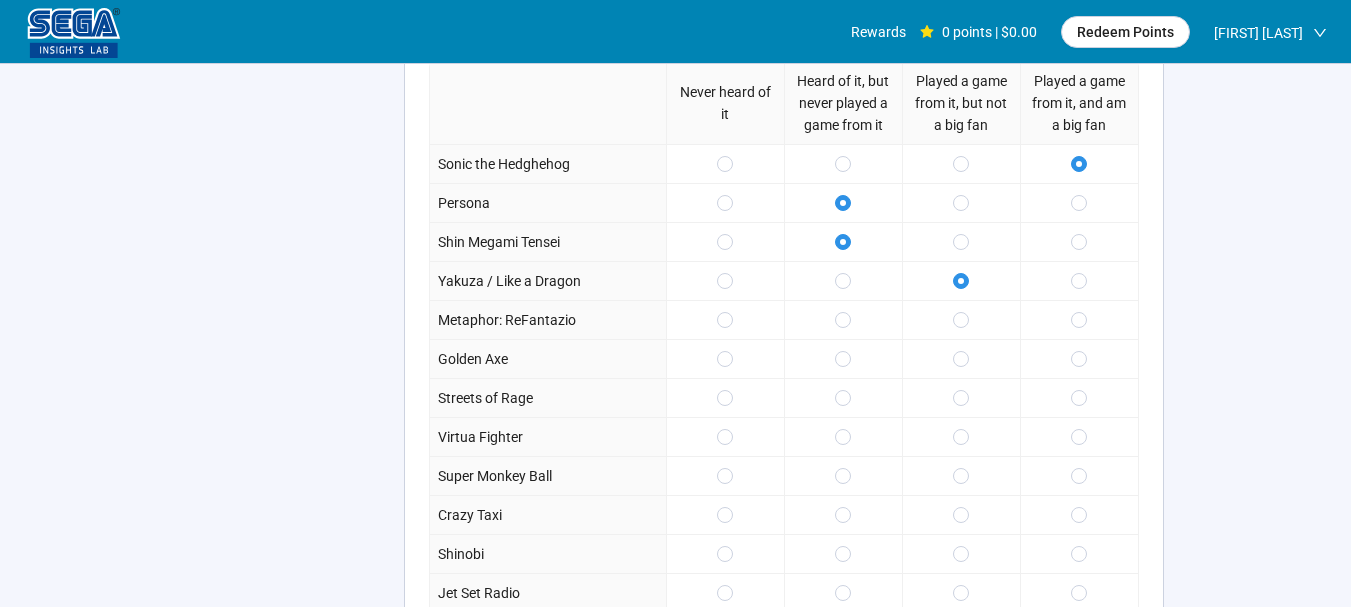 click at bounding box center (961, 319) 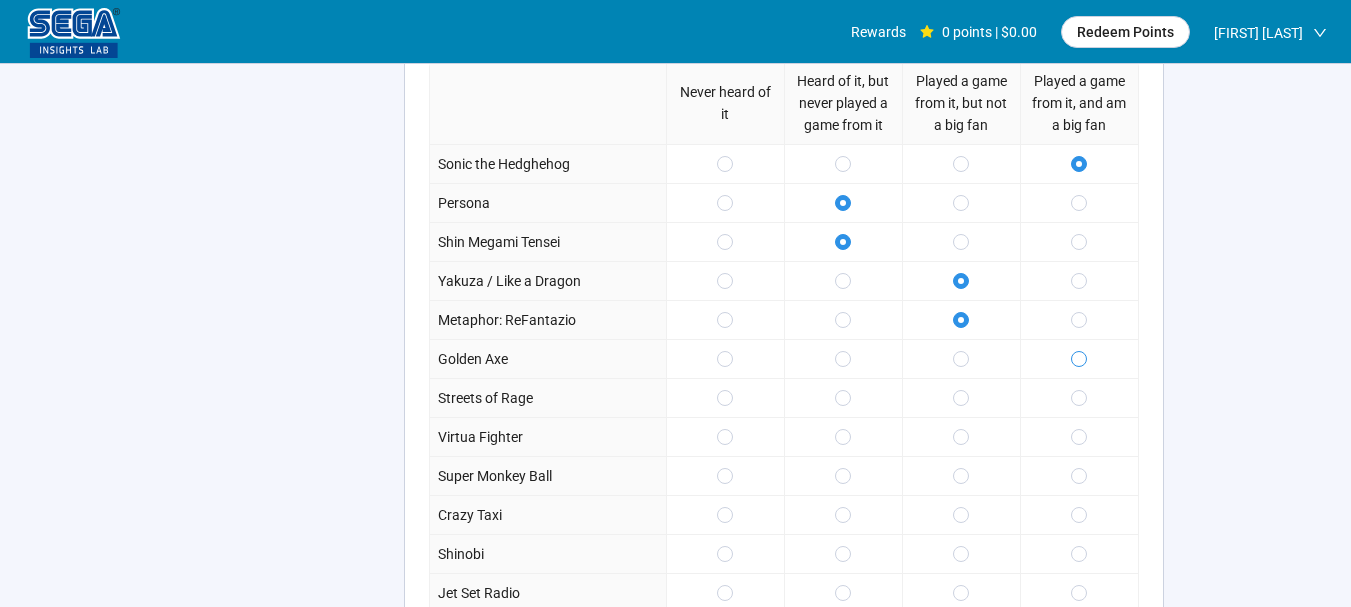 click at bounding box center [1079, 359] 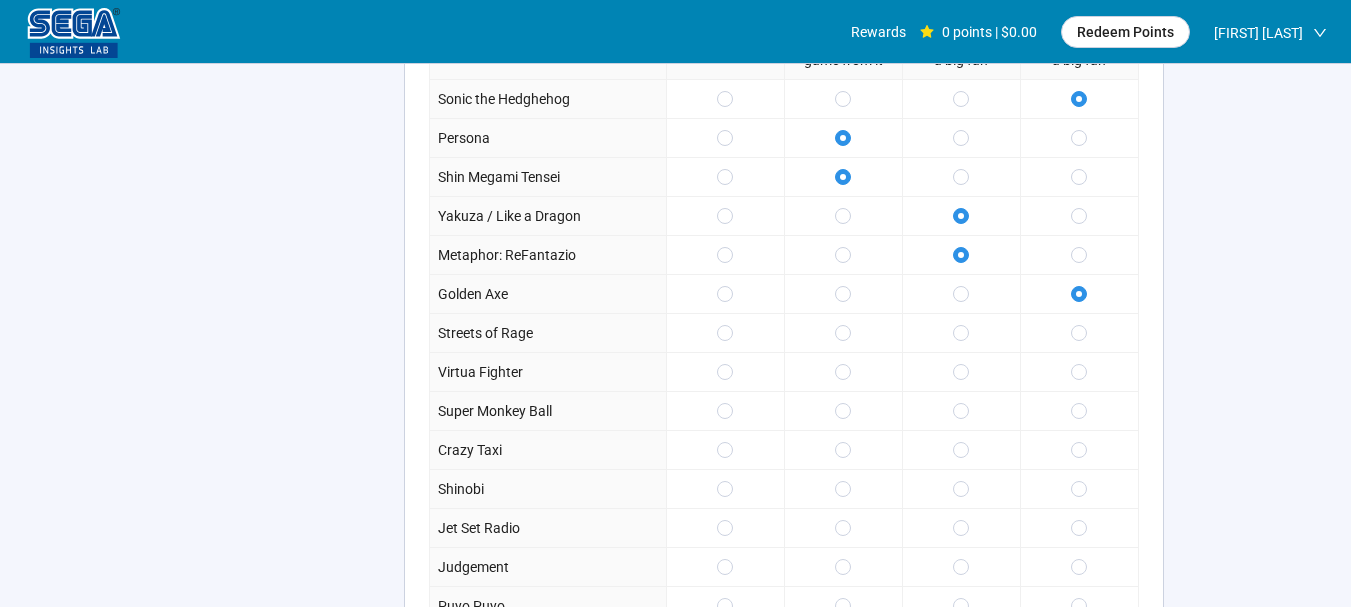 scroll, scrollTop: 2300, scrollLeft: 0, axis: vertical 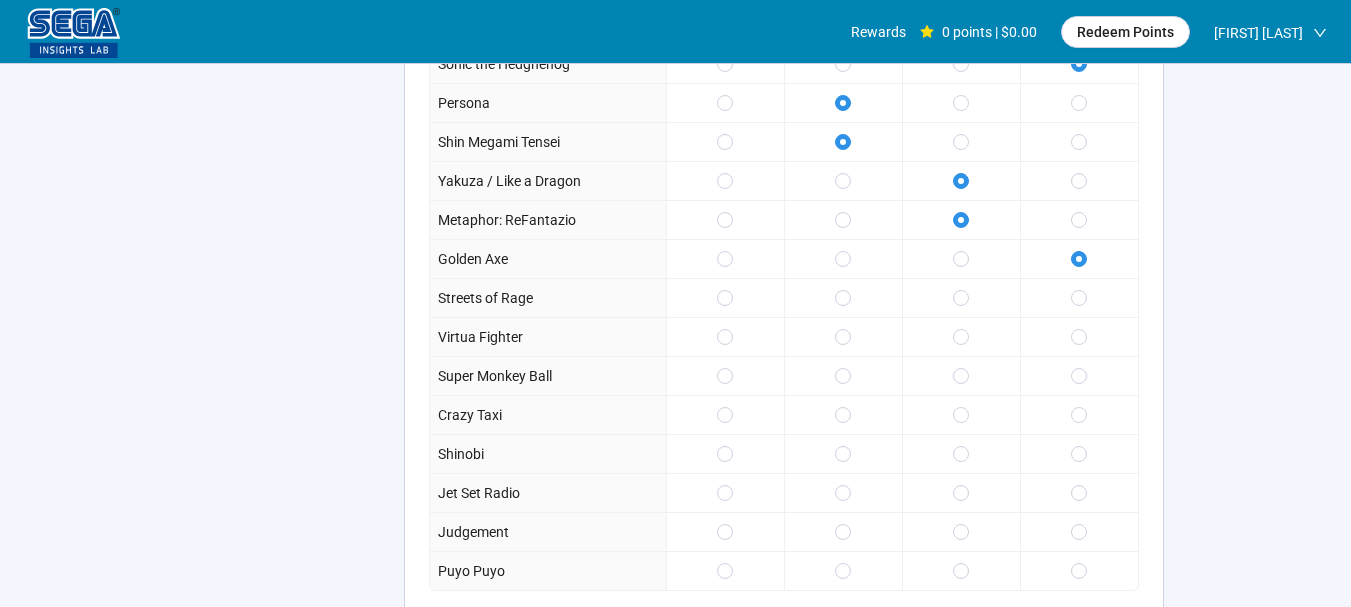 click at bounding box center [843, 258] 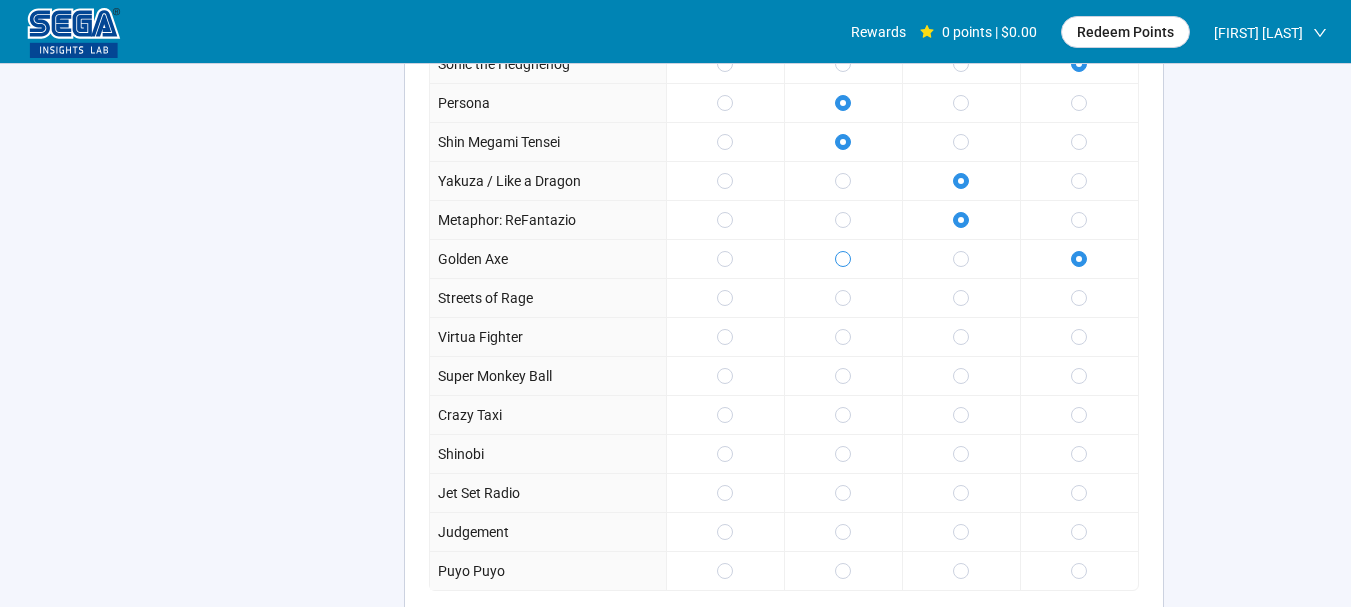 click at bounding box center [843, 259] 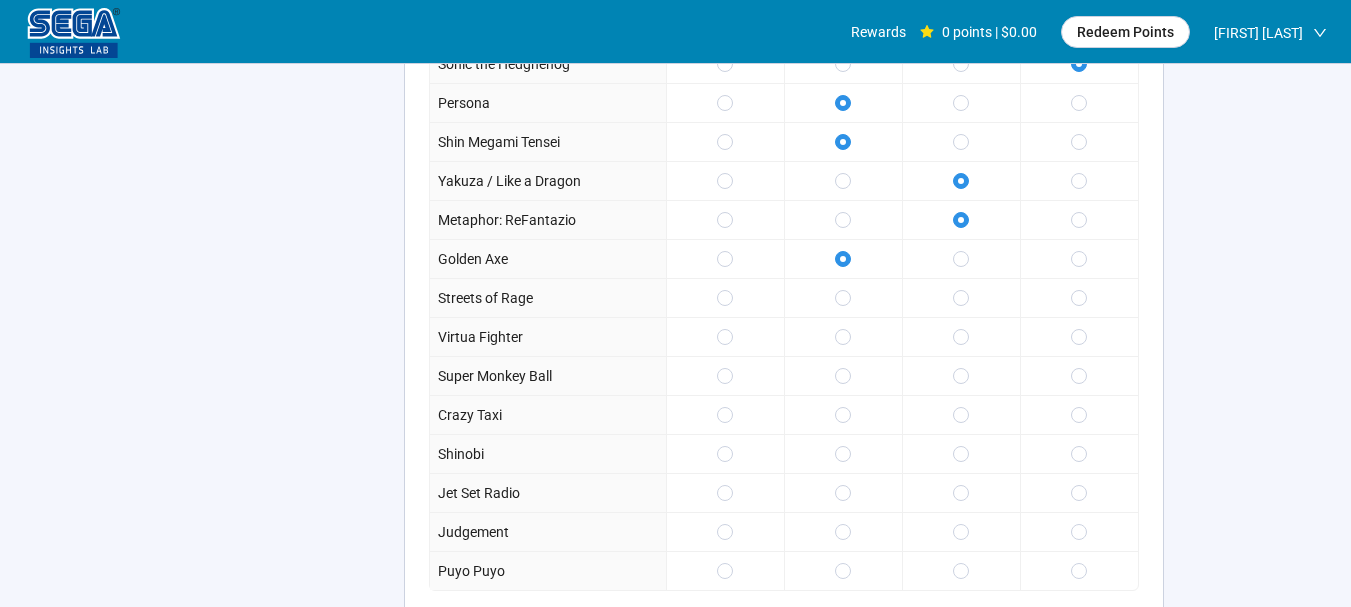 click at bounding box center [843, 297] 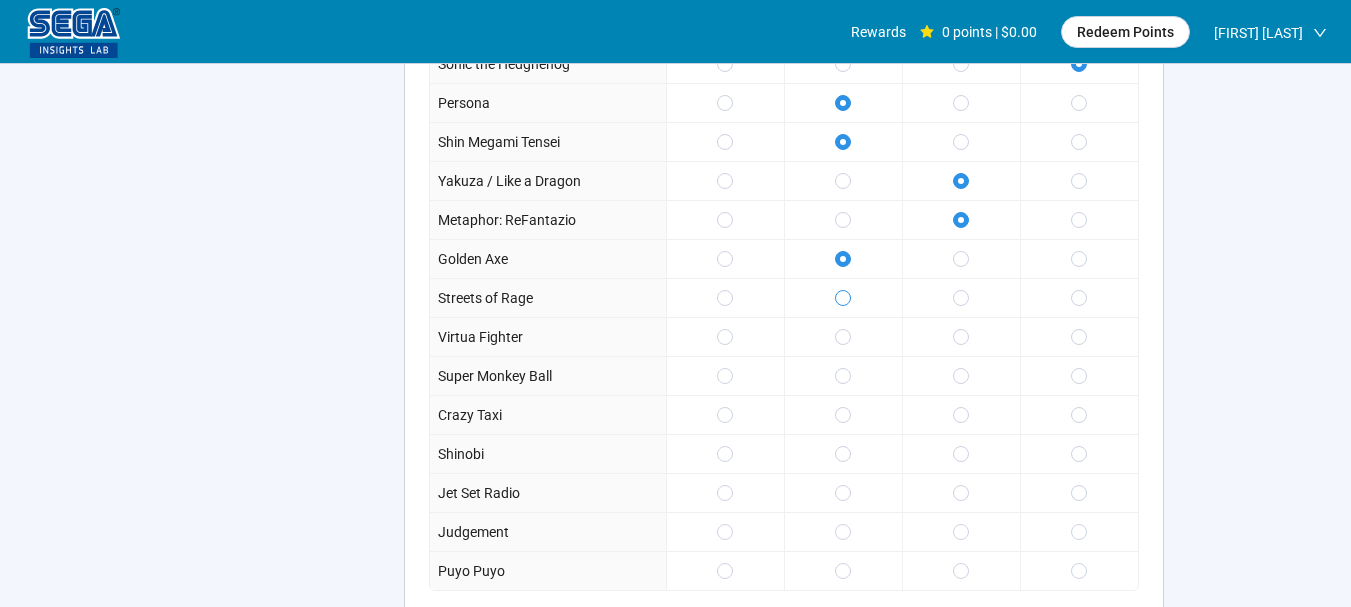 click at bounding box center (843, 298) 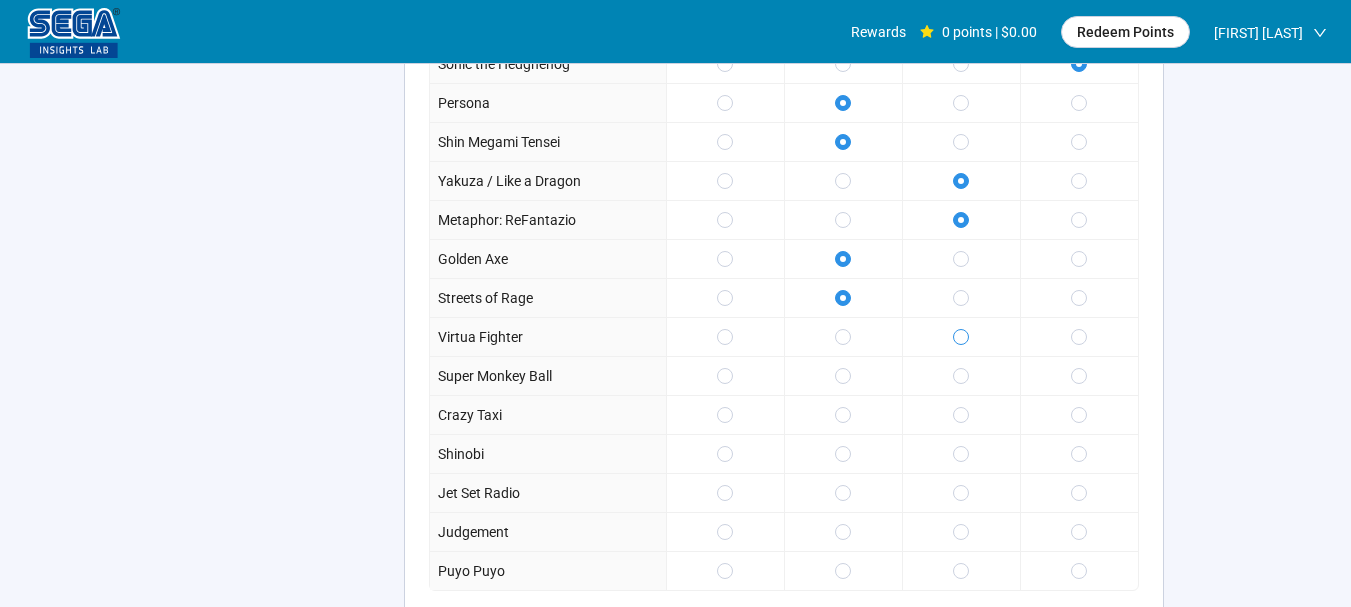 click at bounding box center (961, 337) 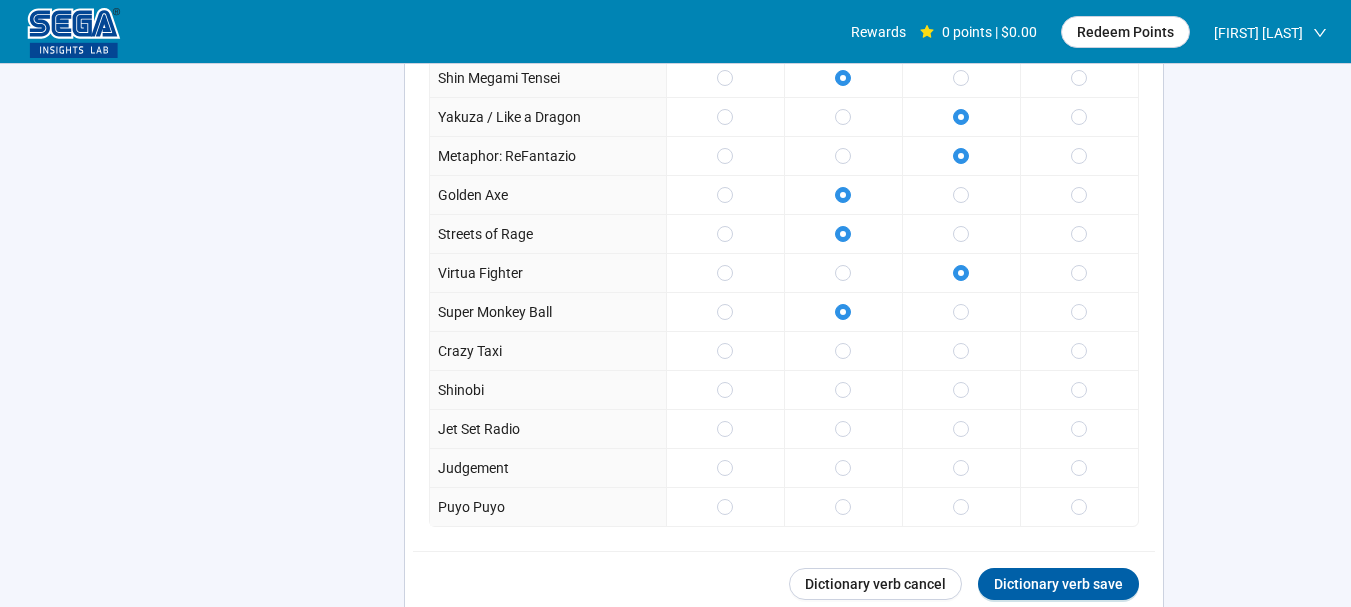scroll, scrollTop: 2400, scrollLeft: 0, axis: vertical 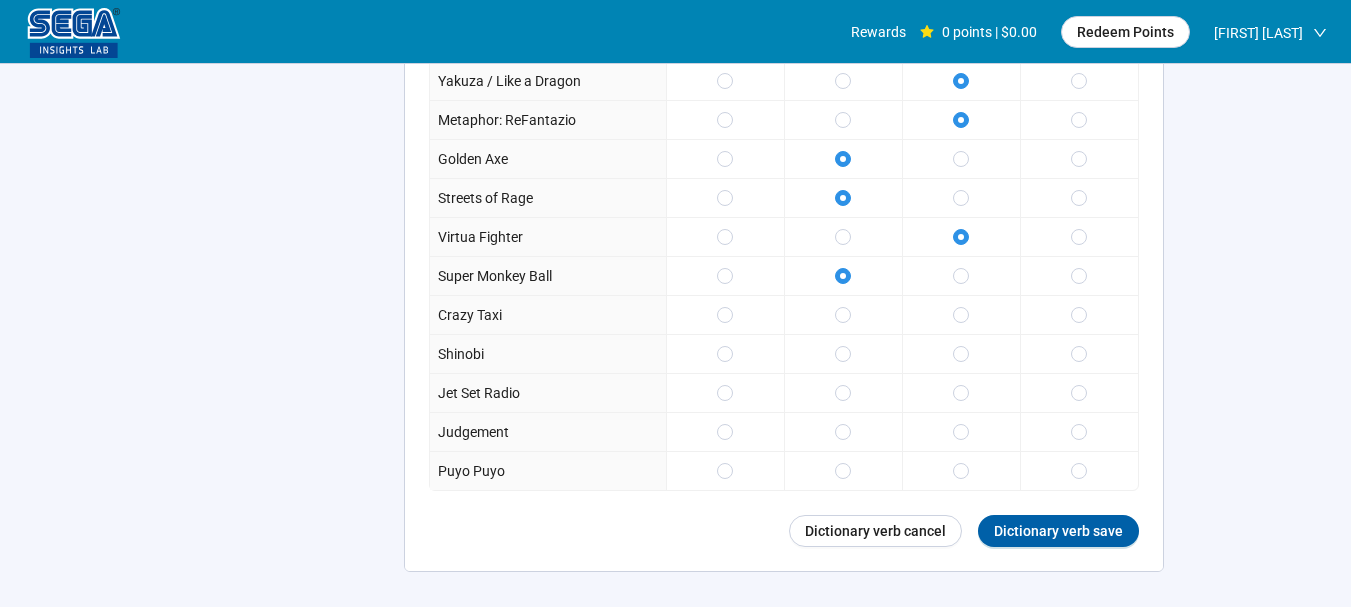 click at bounding box center (1079, 314) 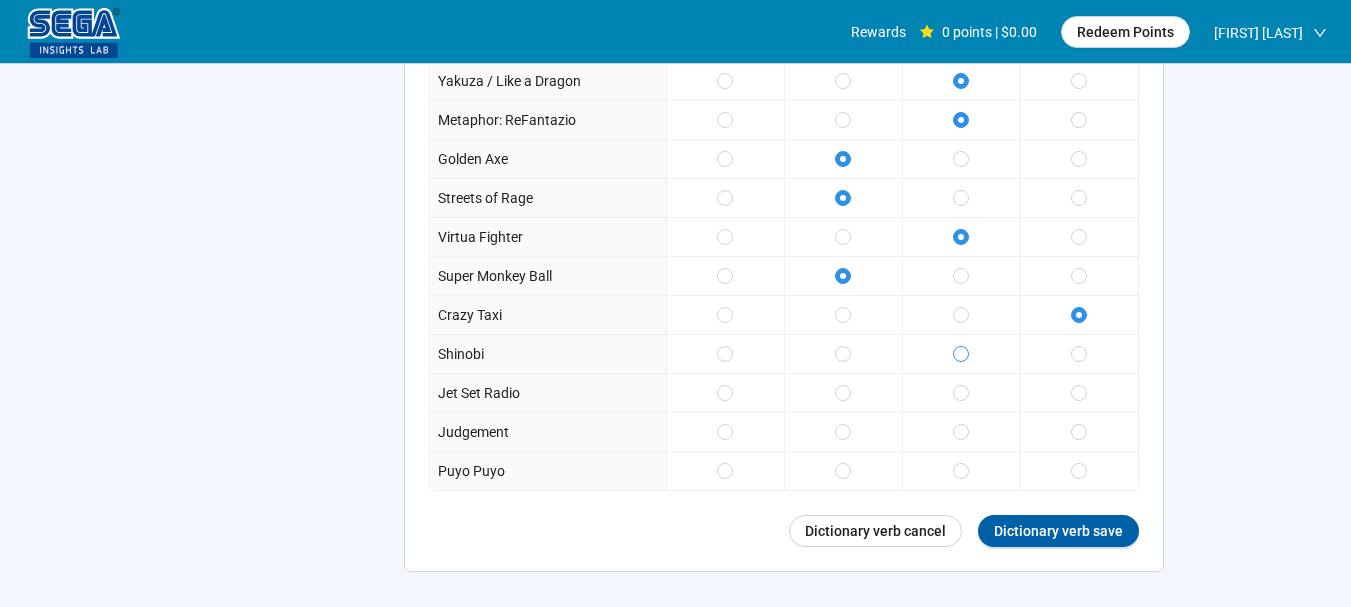 click at bounding box center [961, 354] 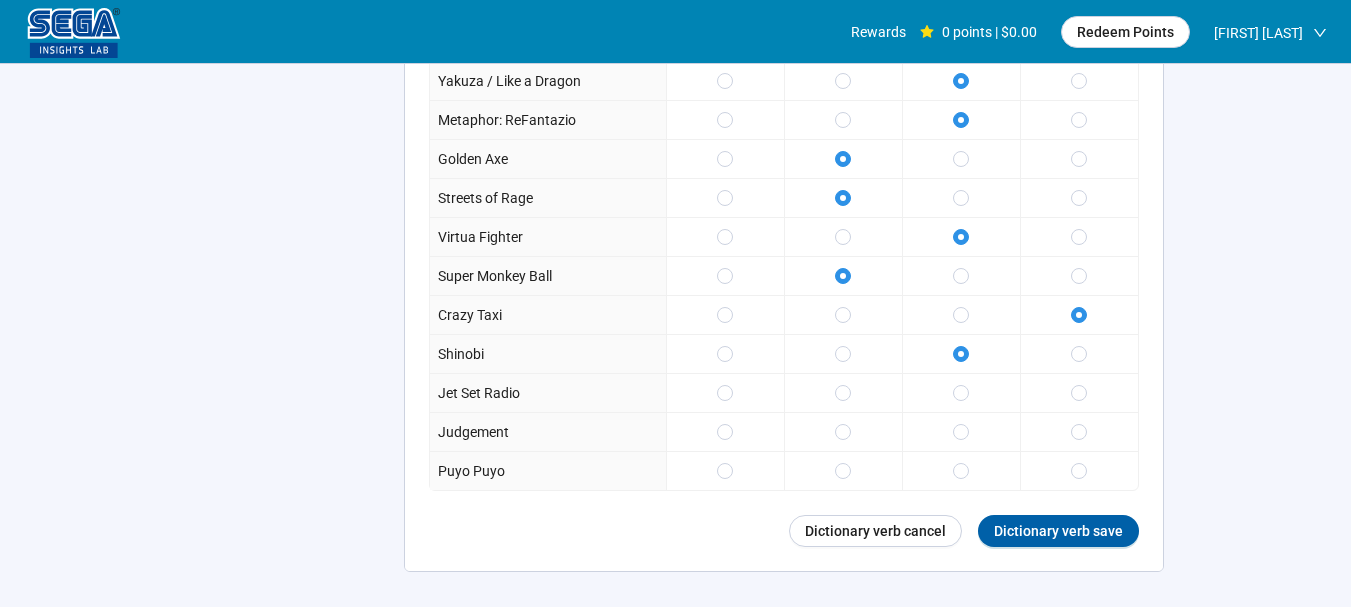 click at bounding box center (725, 392) 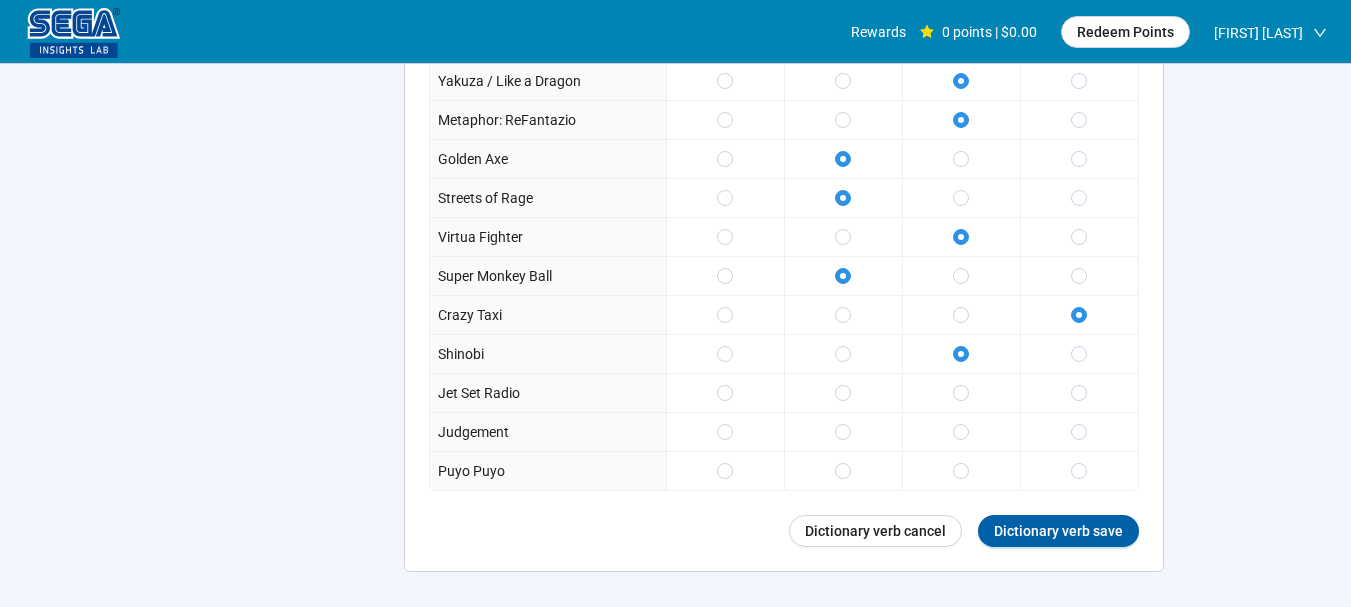 click at bounding box center (843, 431) 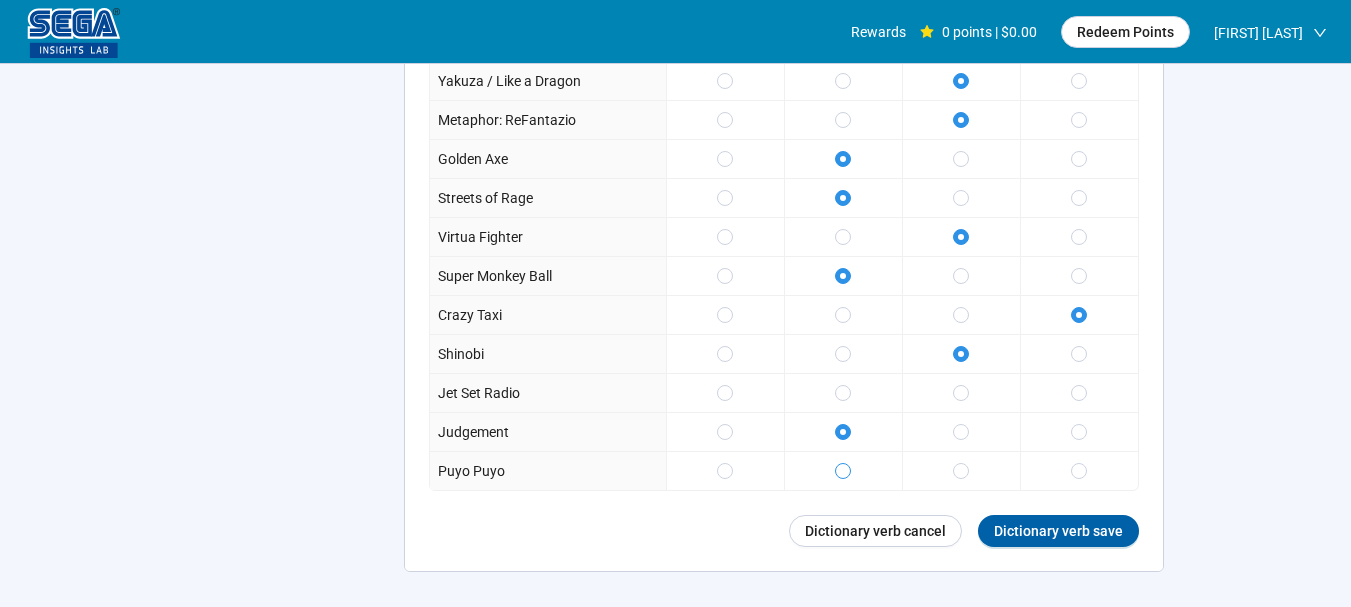 click at bounding box center [843, 471] 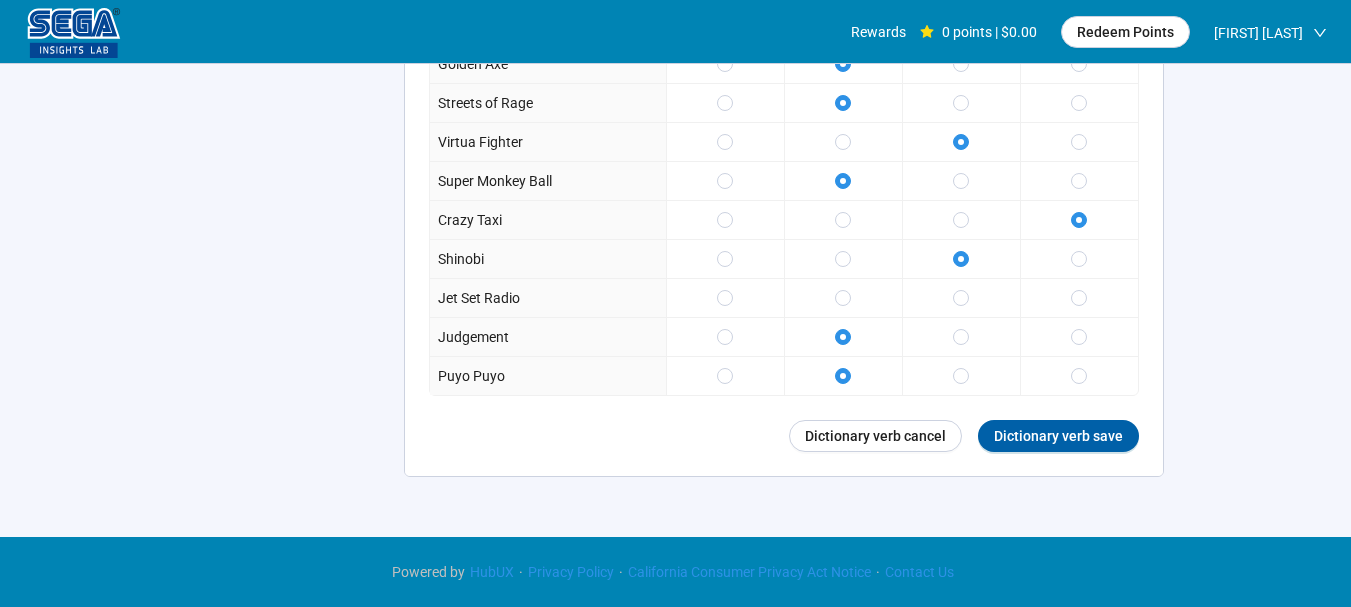 scroll, scrollTop: 2513, scrollLeft: 0, axis: vertical 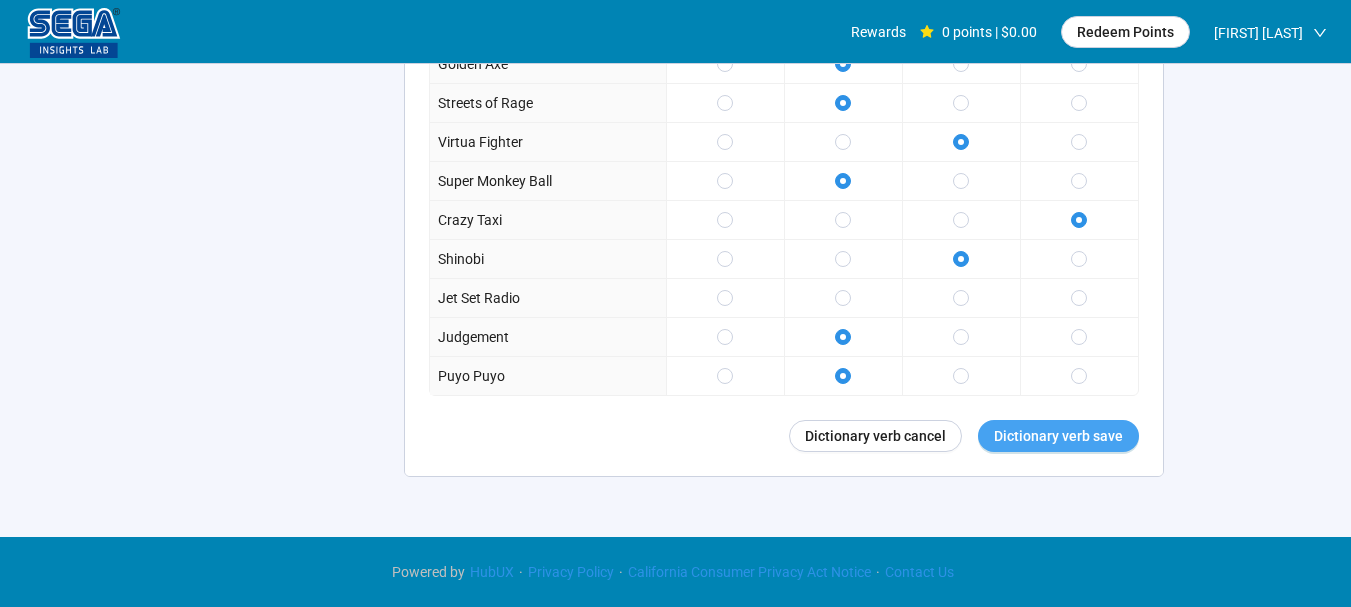 click on "Dictionary verb save" at bounding box center [1058, 436] 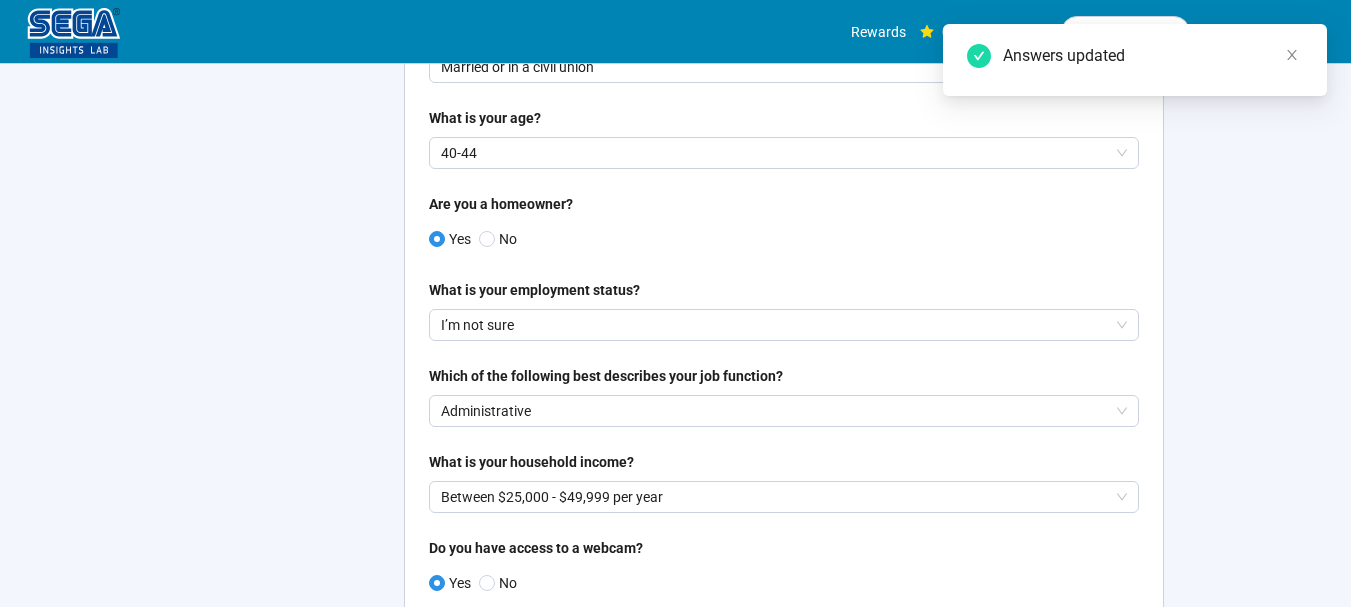 scroll, scrollTop: 13, scrollLeft: 0, axis: vertical 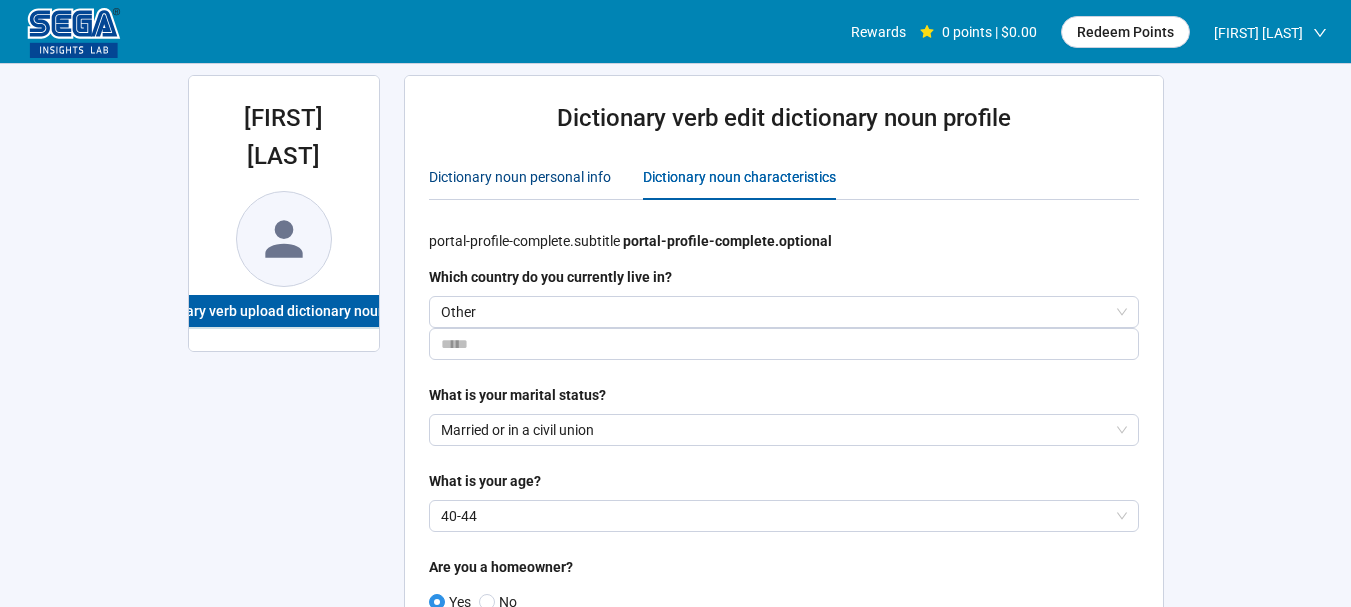 click on "Dictionary noun personal info" at bounding box center [520, 177] 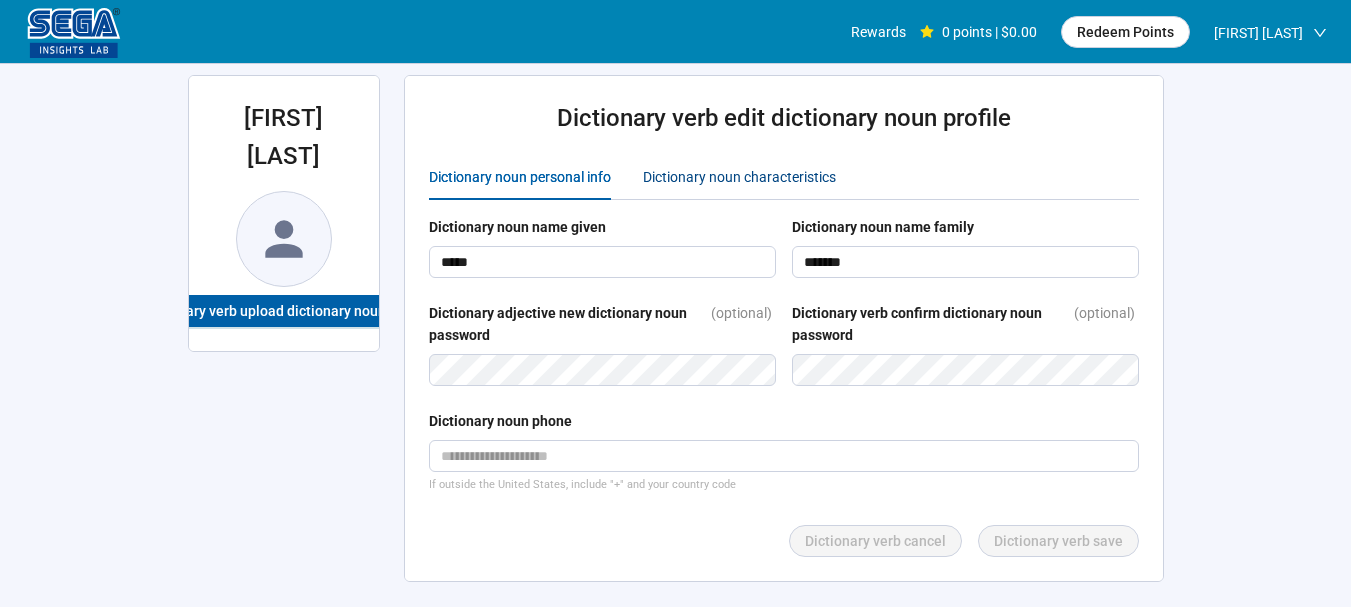 click on "Dictionary noun characteristics" at bounding box center (739, 177) 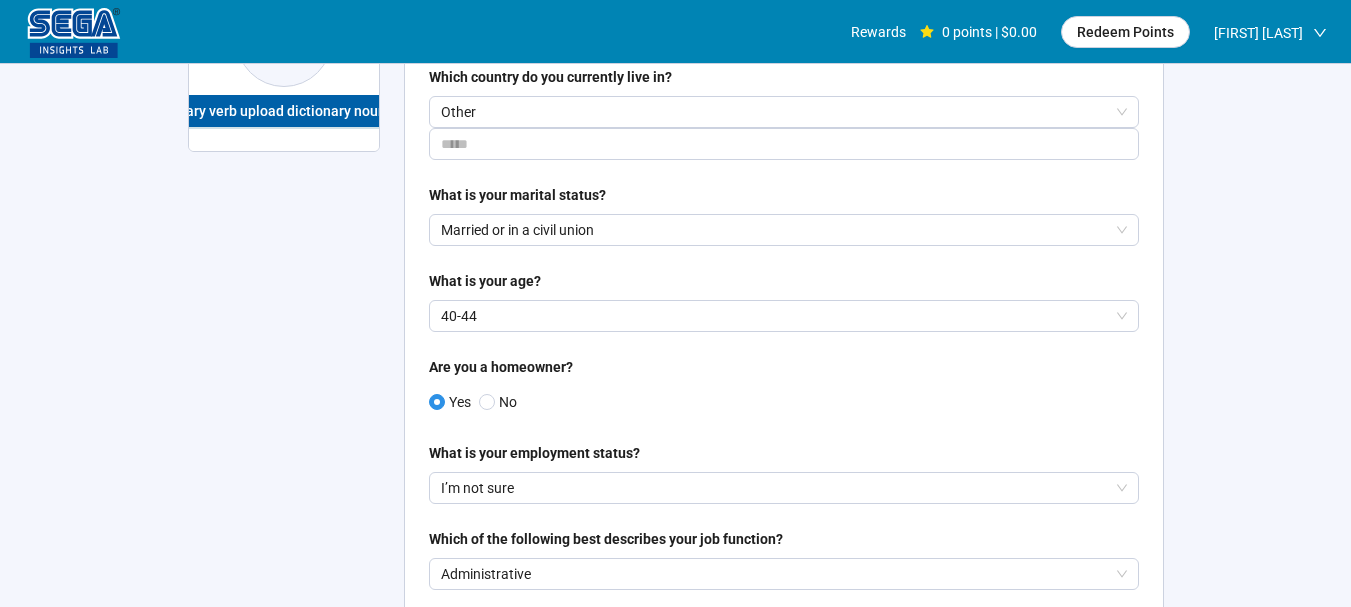 scroll, scrollTop: 0, scrollLeft: 0, axis: both 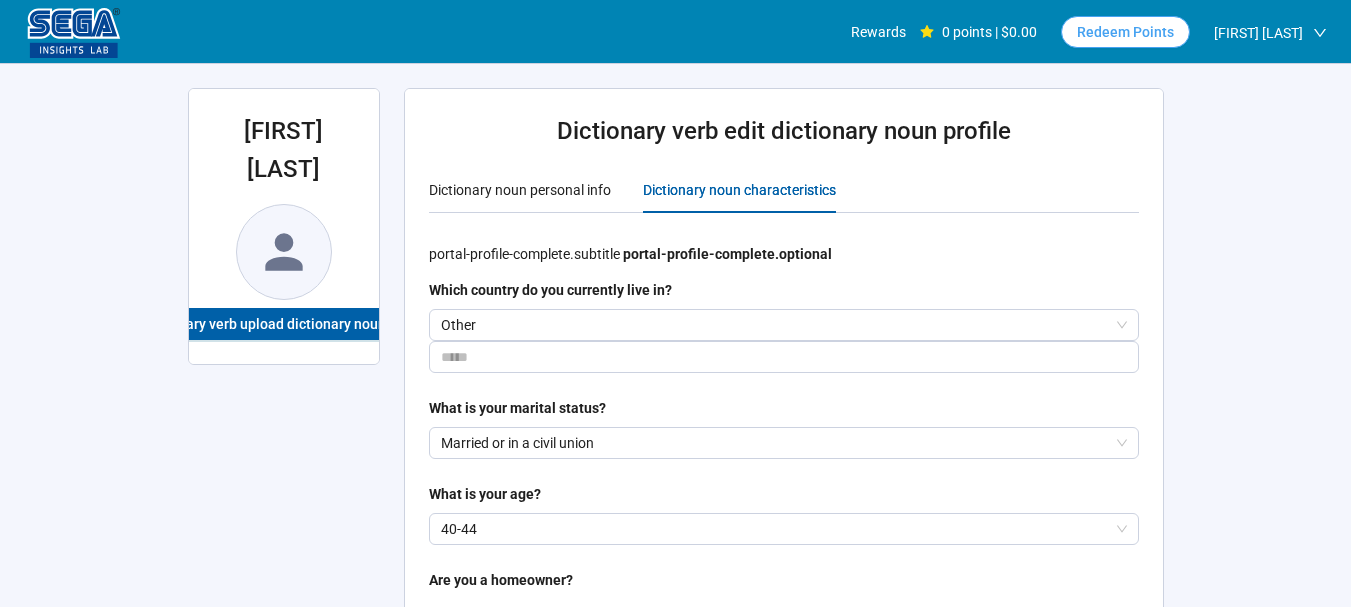 click on "Redeem Points" at bounding box center [1125, 32] 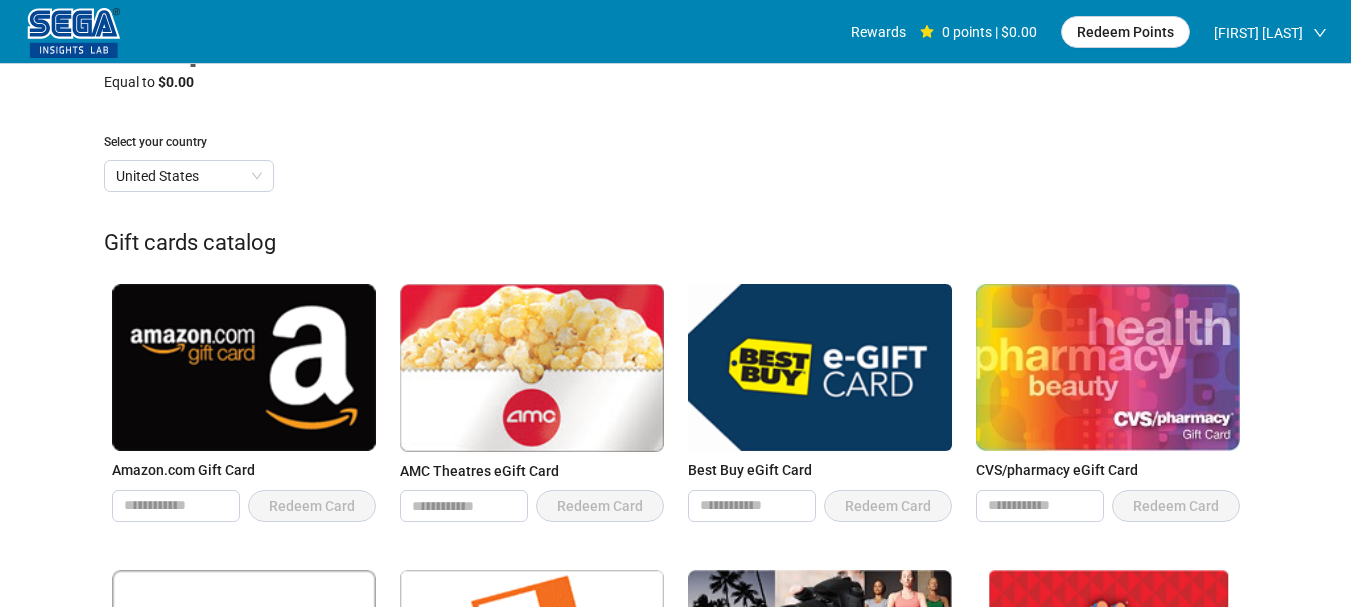 scroll, scrollTop: 0, scrollLeft: 0, axis: both 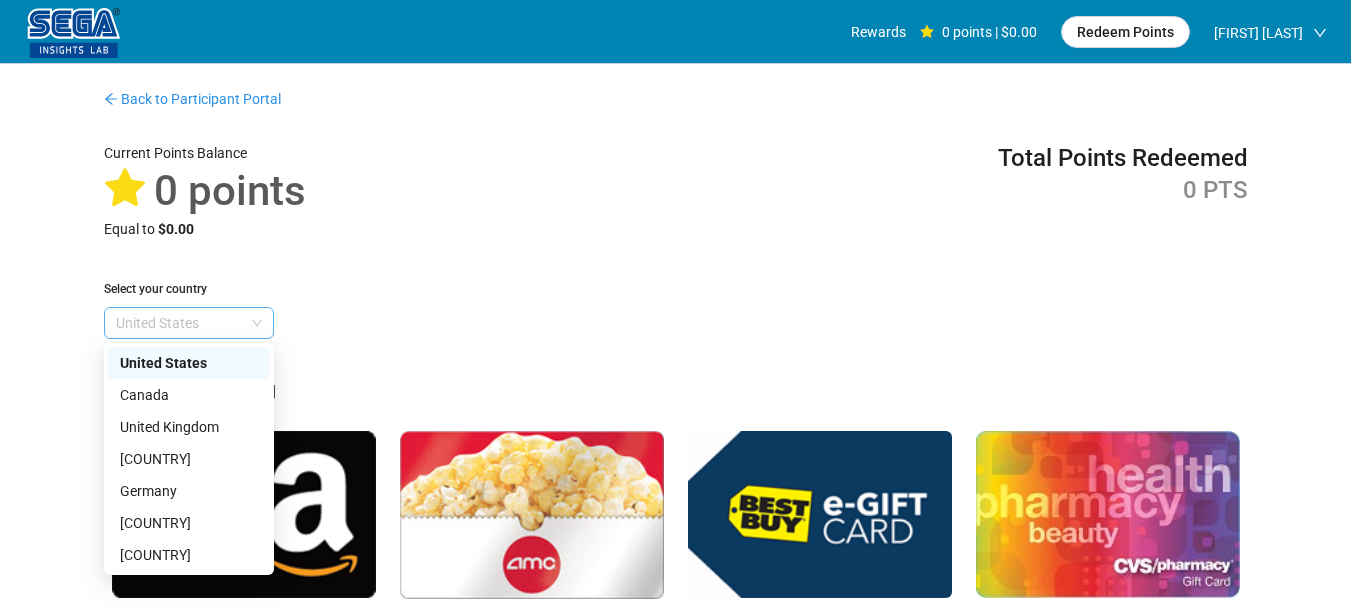 click on "United States" at bounding box center (189, 323) 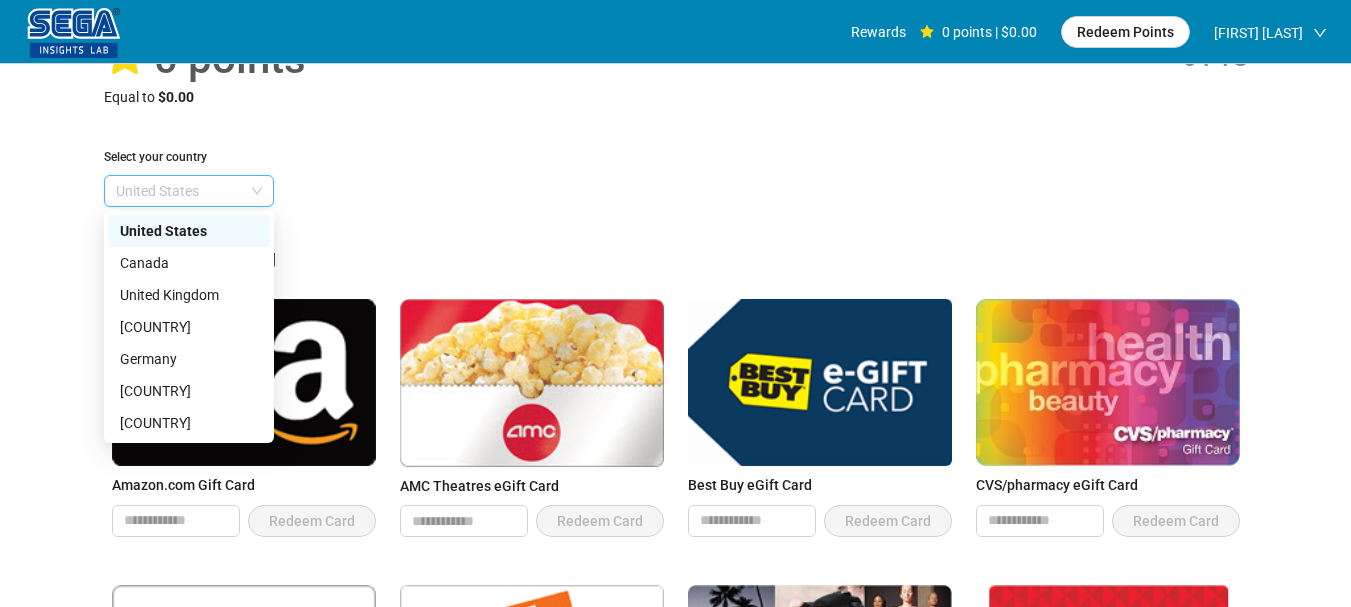 scroll, scrollTop: 100, scrollLeft: 0, axis: vertical 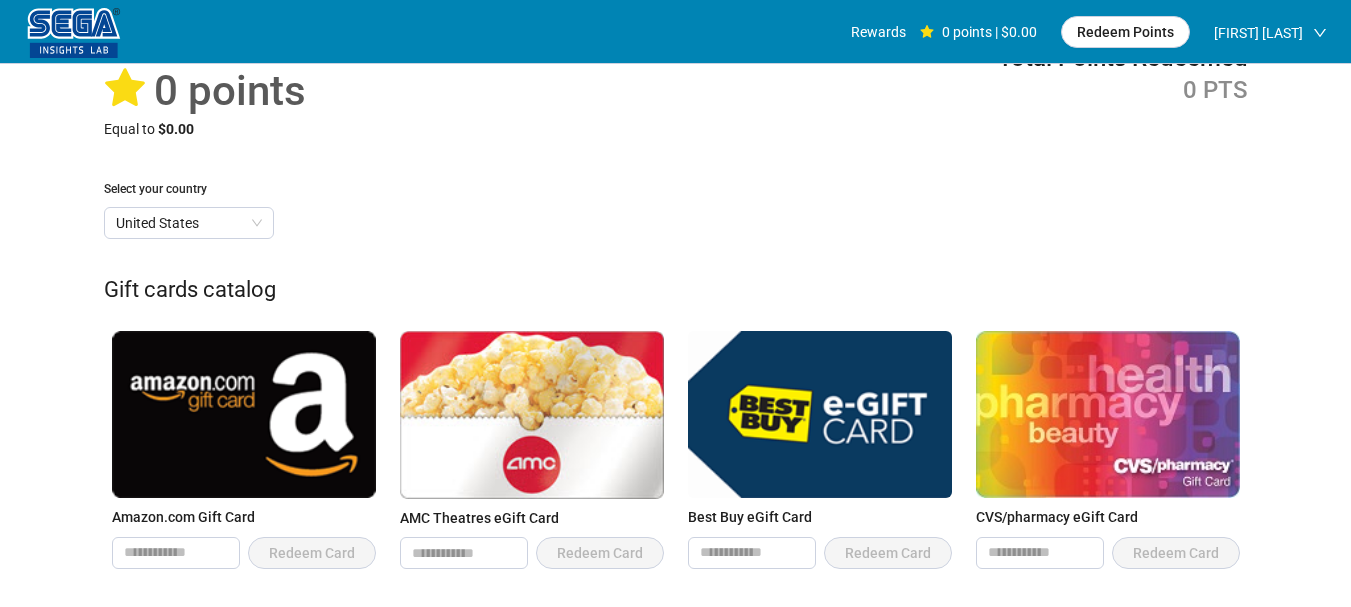 click on "Current Points Balance 0 points Equal to $0.00 Total Points Redeemed 0 PTS" at bounding box center (676, 91) 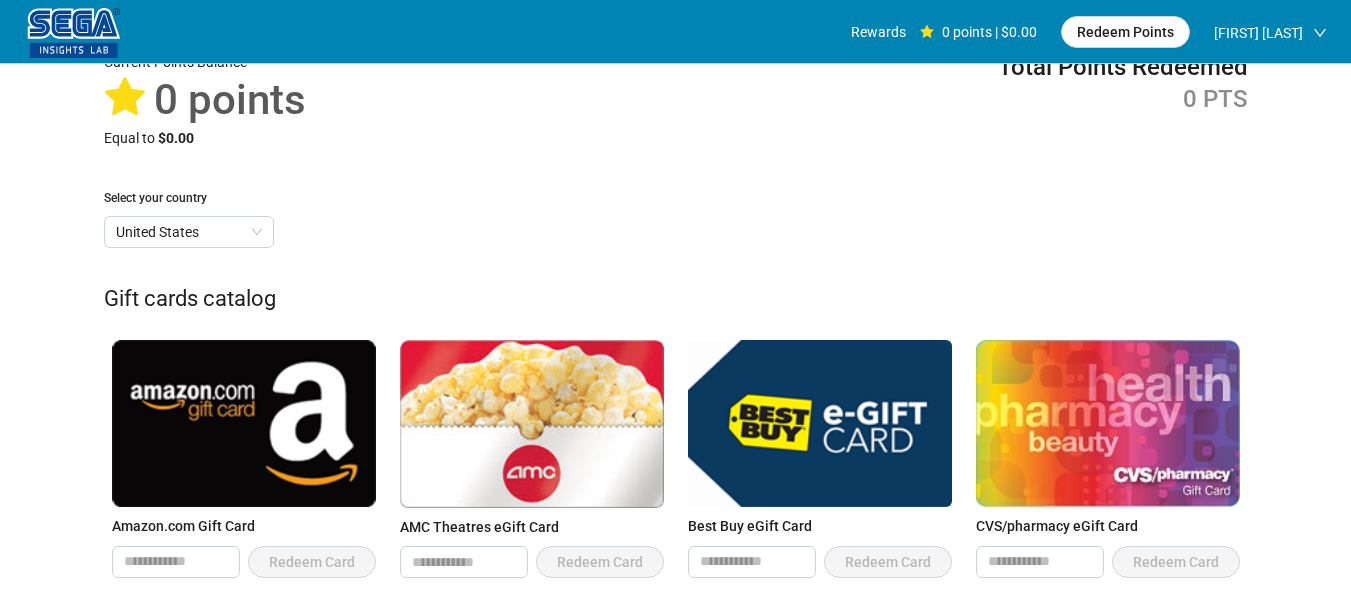 scroll, scrollTop: 0, scrollLeft: 0, axis: both 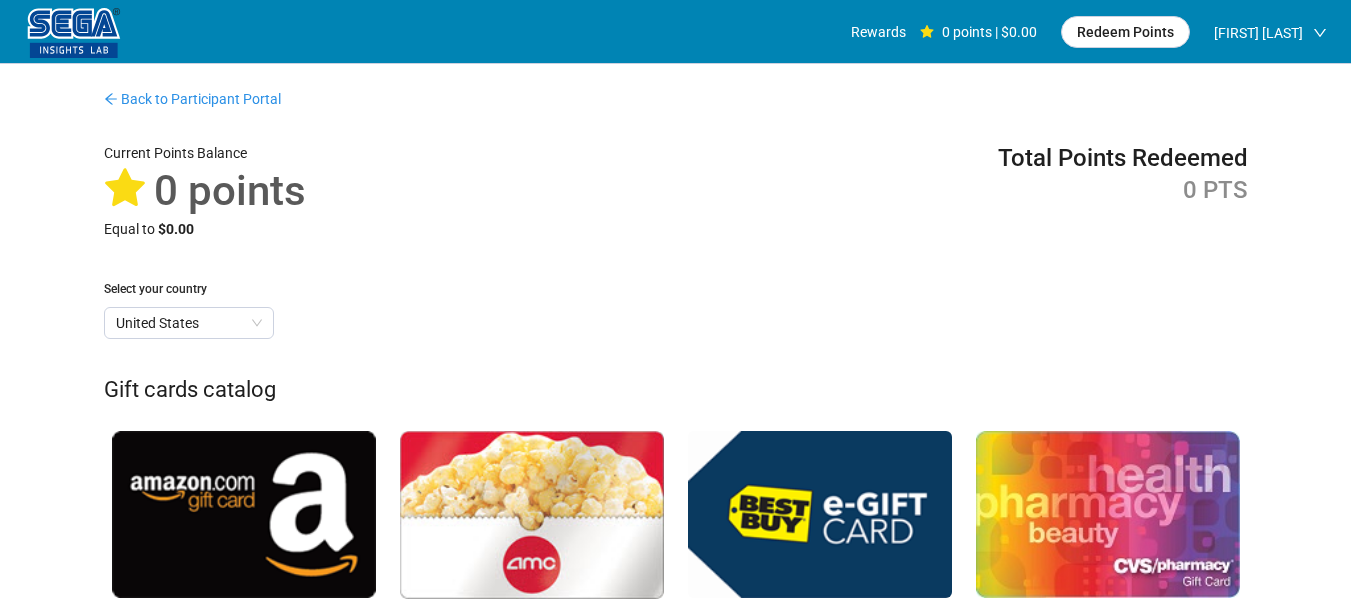 click at bounding box center [74, 33] 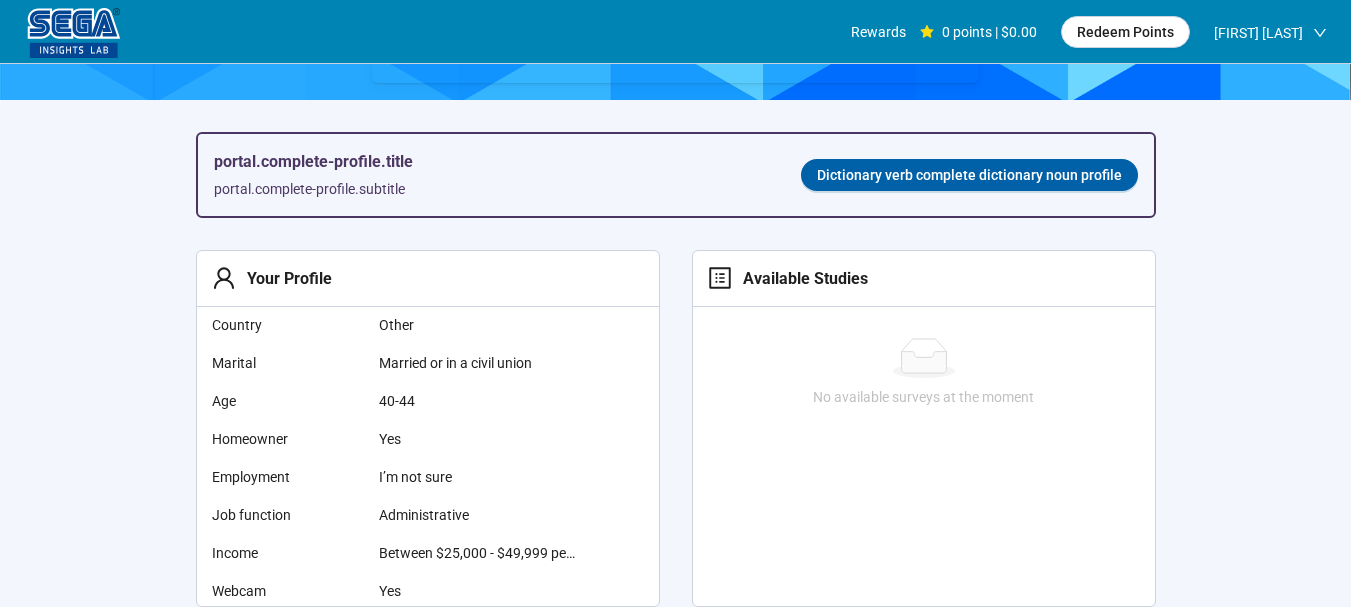 scroll, scrollTop: 400, scrollLeft: 0, axis: vertical 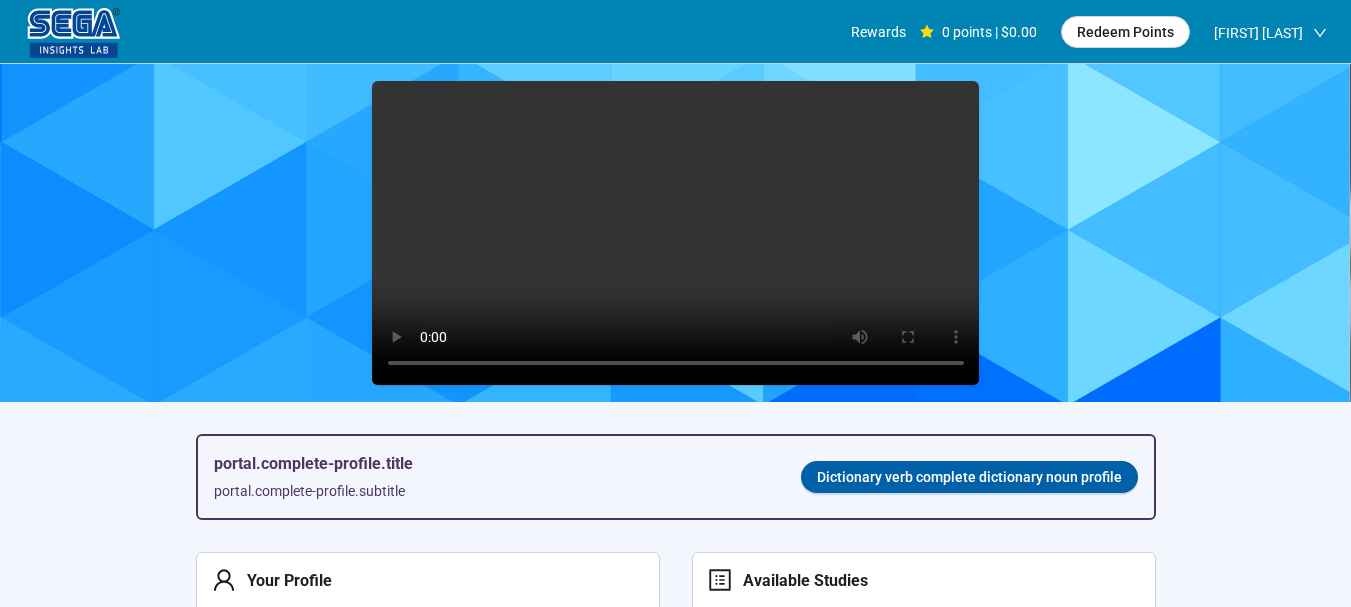 click at bounding box center [676, 233] 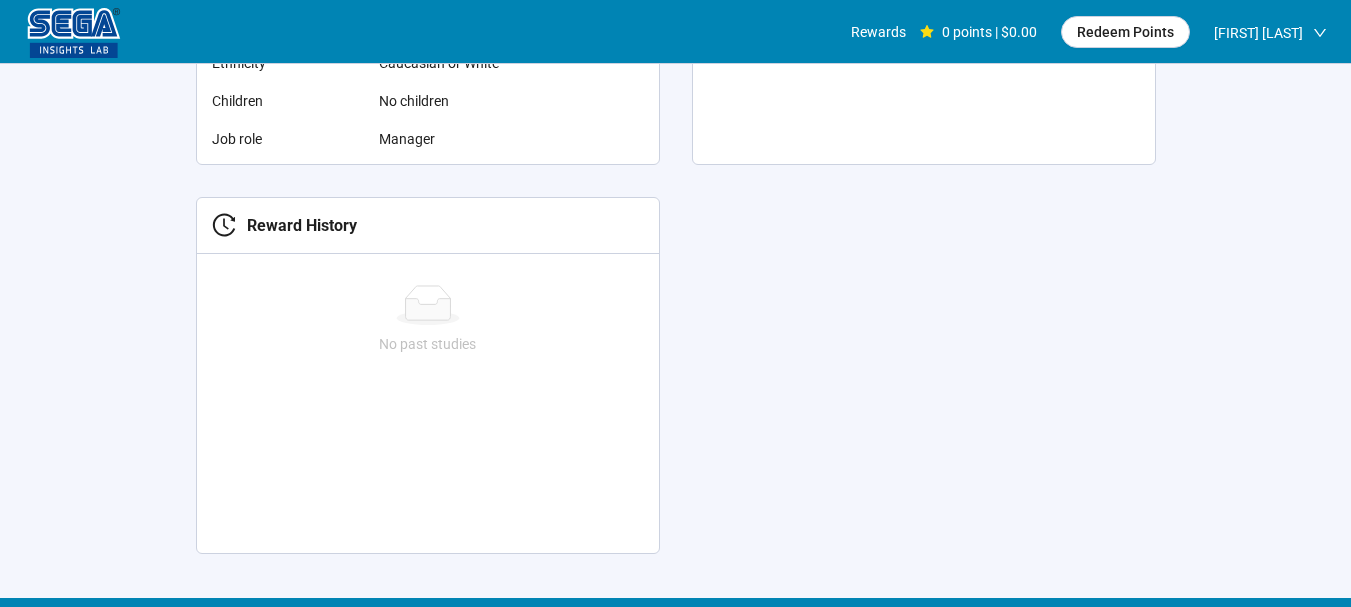 scroll, scrollTop: 709, scrollLeft: 0, axis: vertical 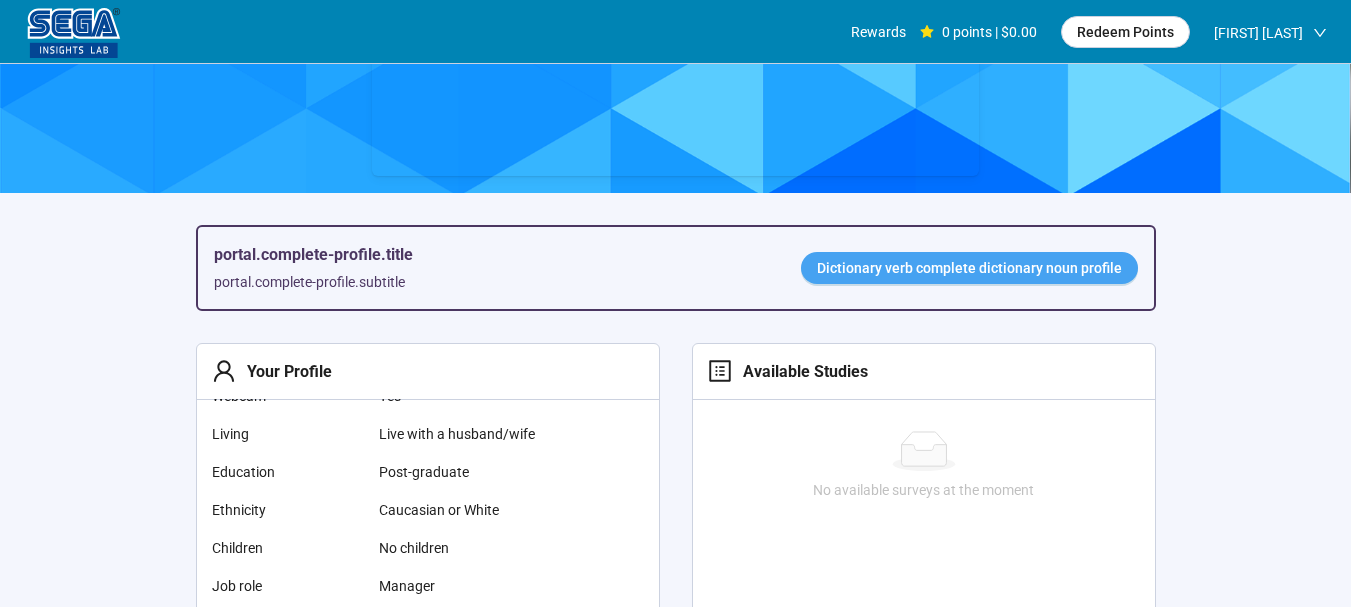 click on "Dictionary verb complete dictionary noun profile" at bounding box center [969, 268] 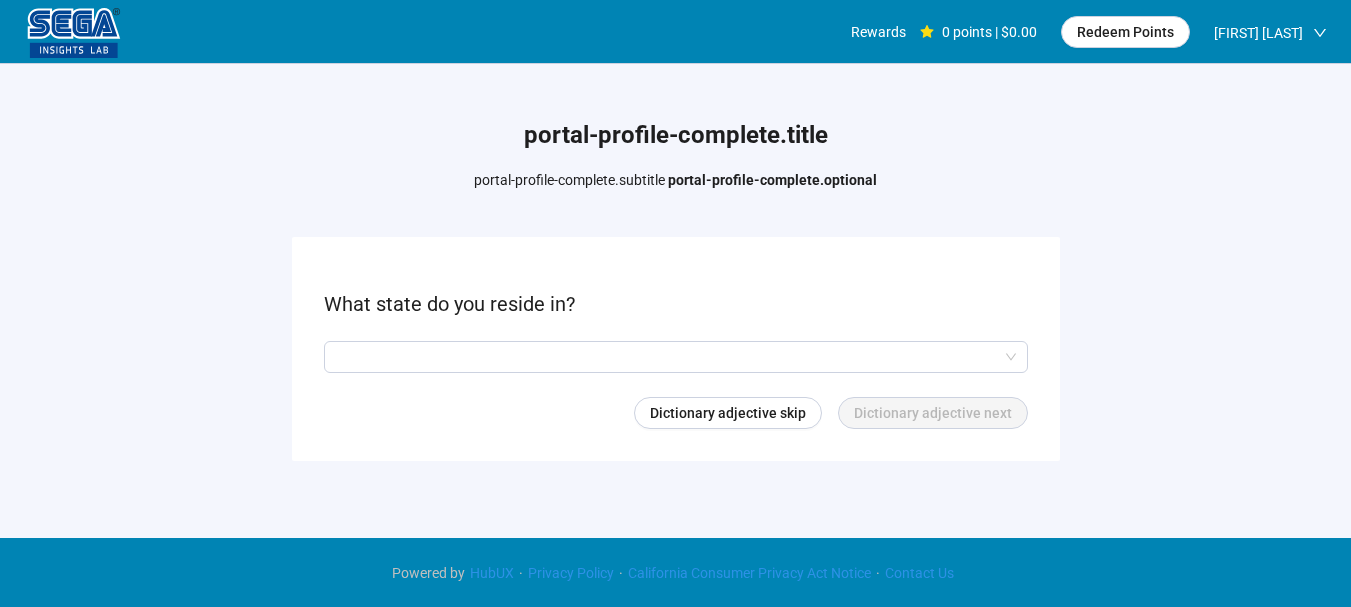 scroll, scrollTop: 1, scrollLeft: 0, axis: vertical 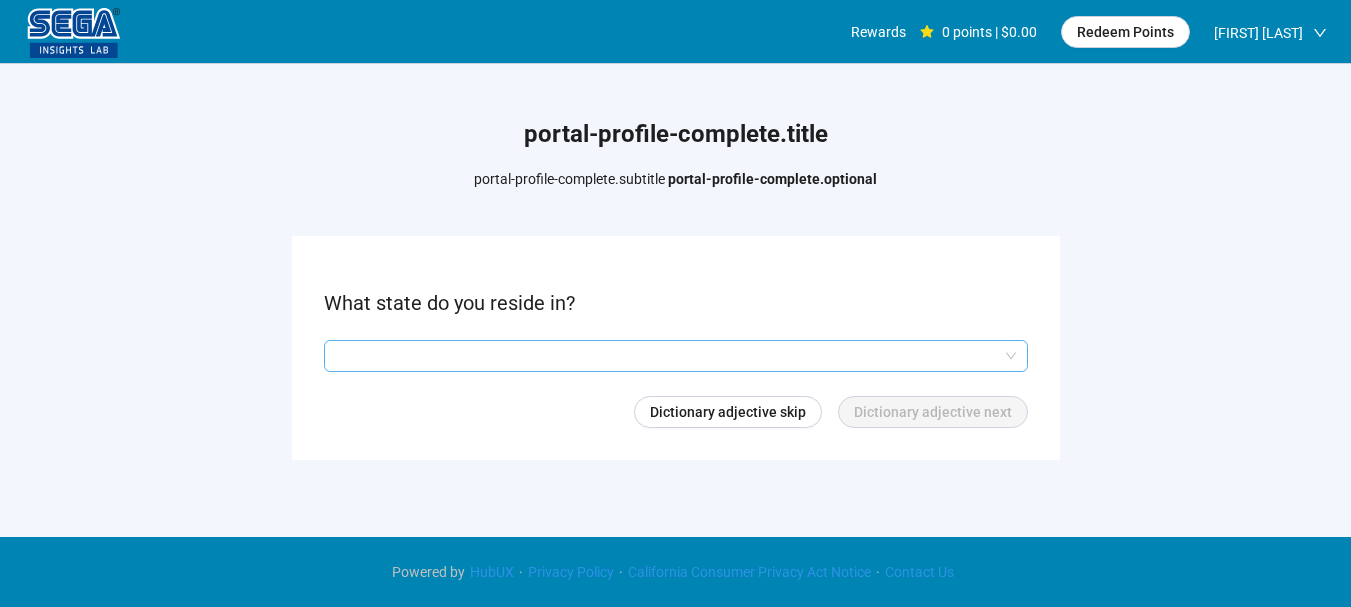 click at bounding box center [676, 356] 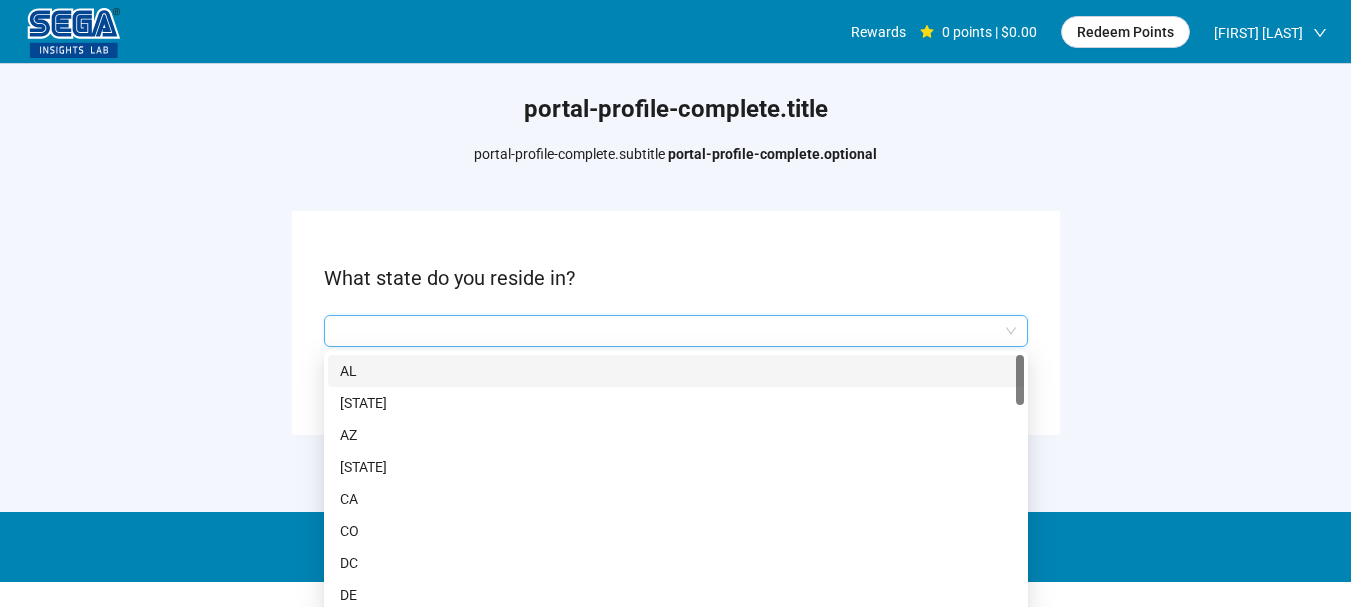 scroll, scrollTop: 34, scrollLeft: 0, axis: vertical 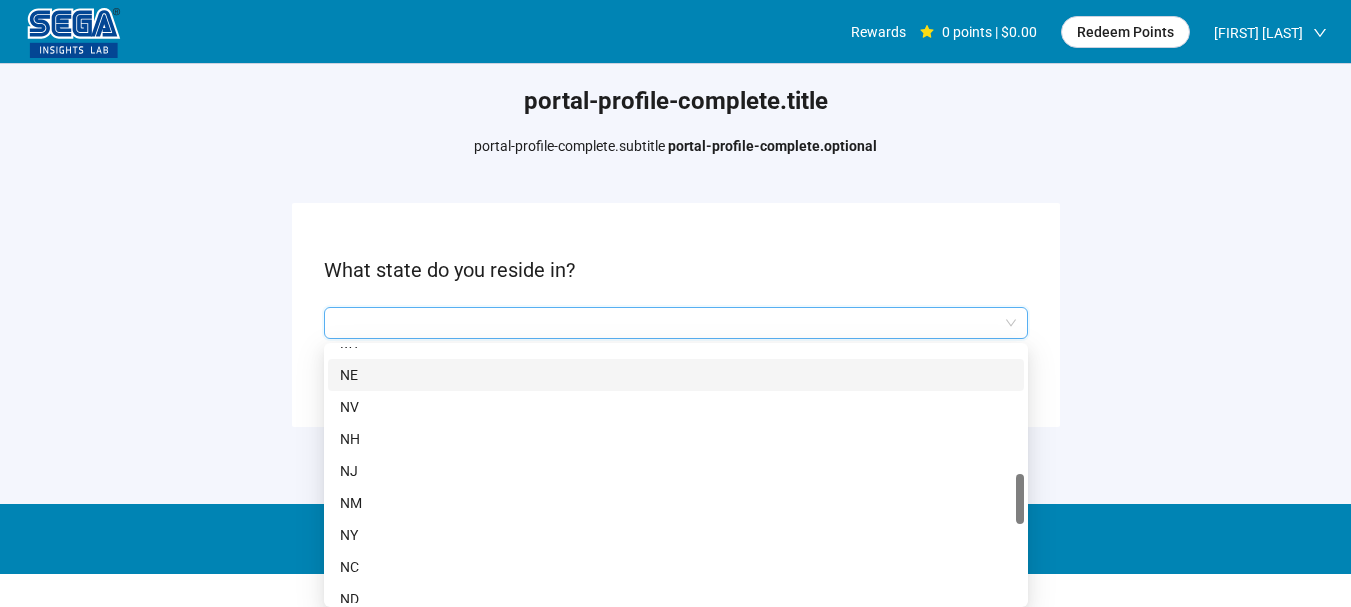 click on "NE" at bounding box center (676, 375) 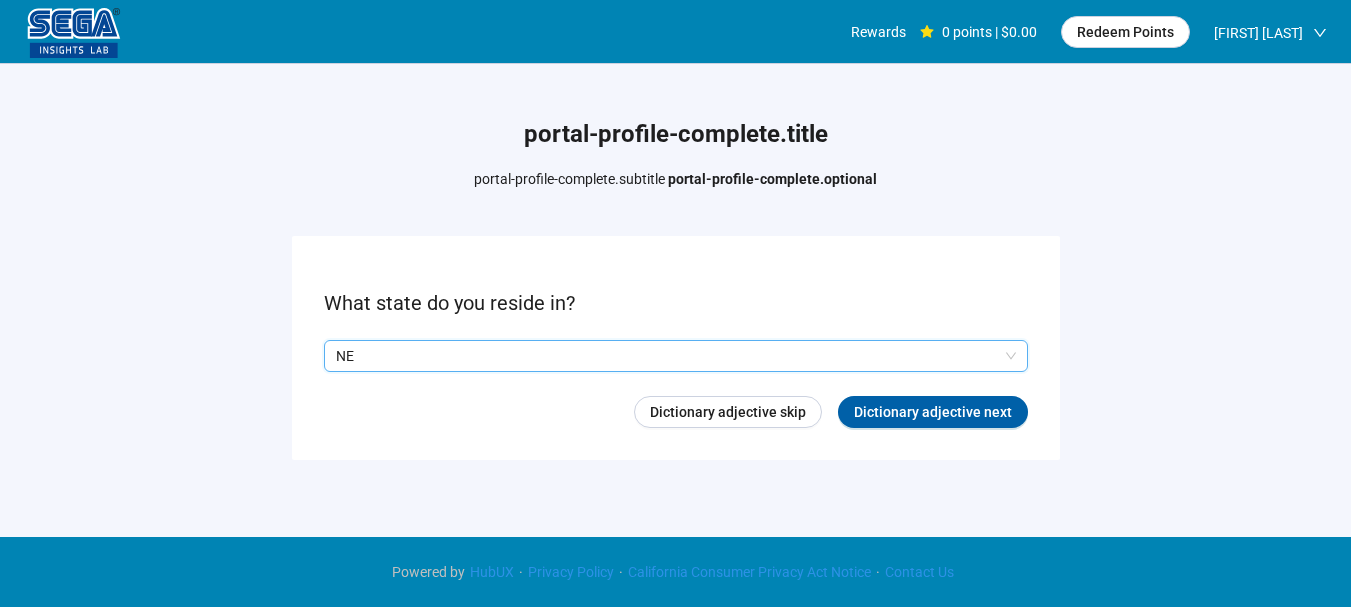 scroll, scrollTop: 1, scrollLeft: 0, axis: vertical 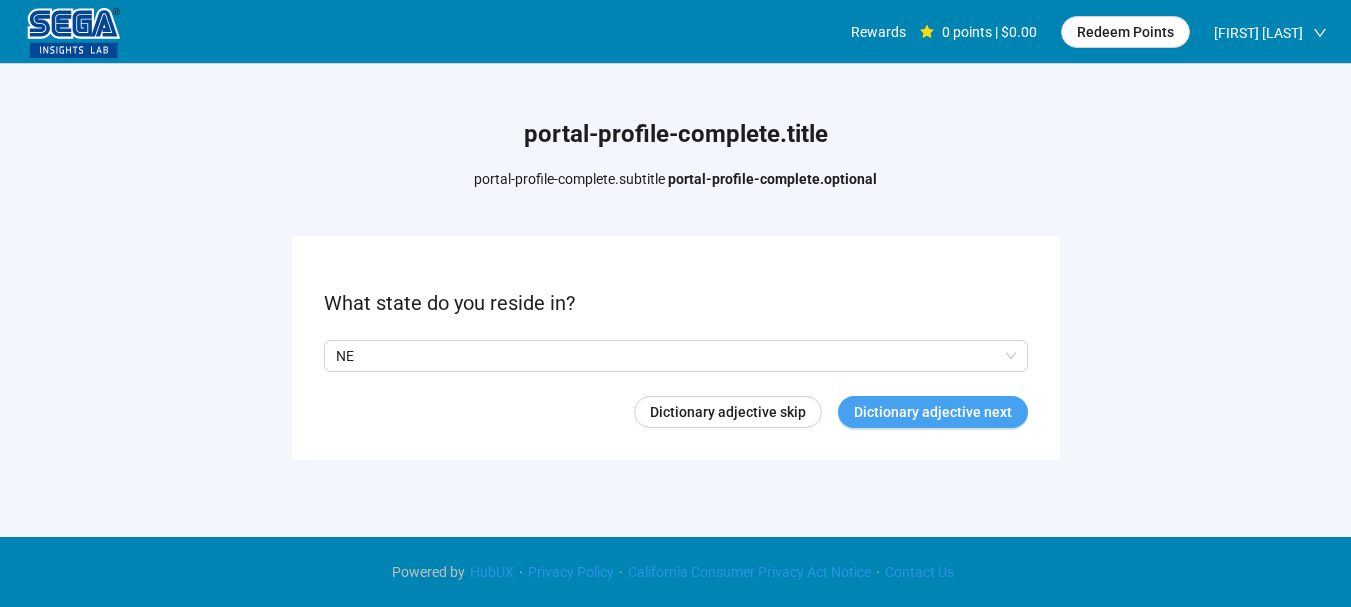 click on "Dictionary adjective next" at bounding box center (933, 412) 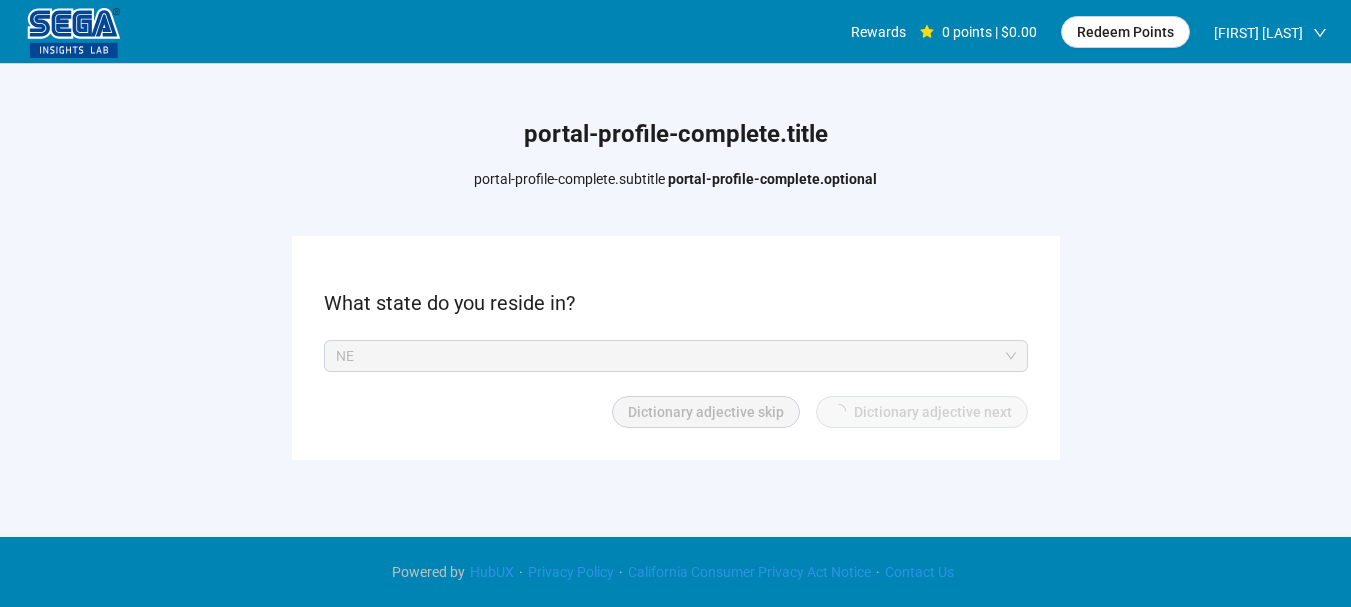 scroll, scrollTop: 0, scrollLeft: 0, axis: both 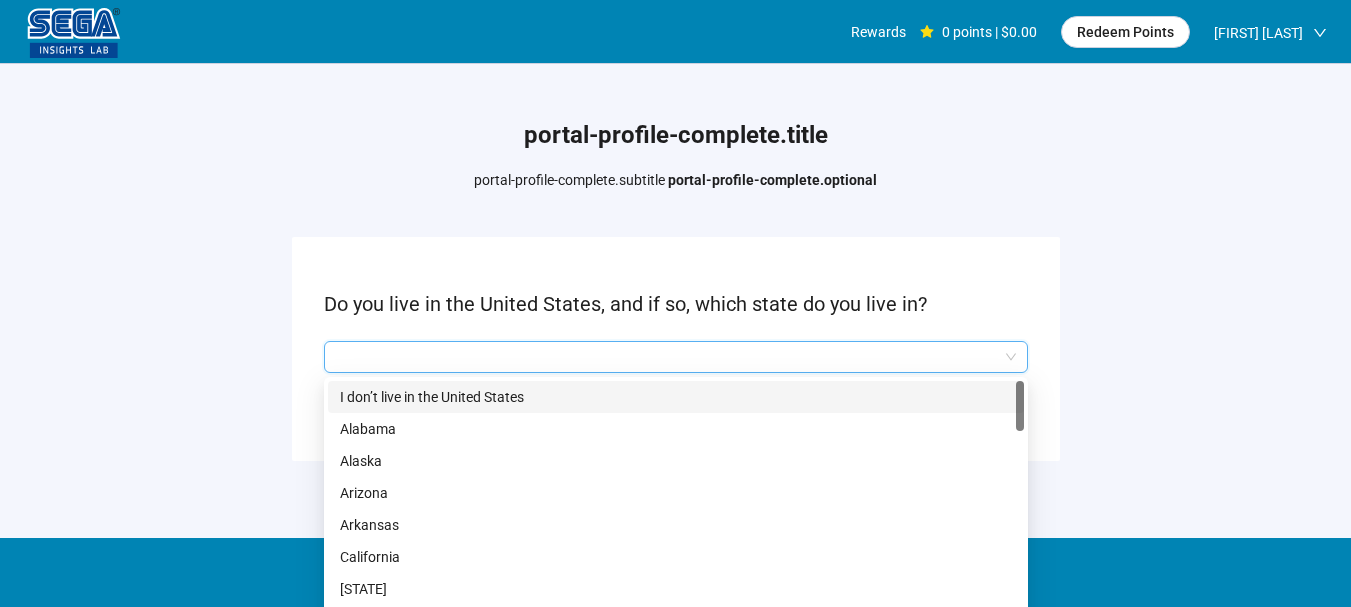 click at bounding box center (676, 357) 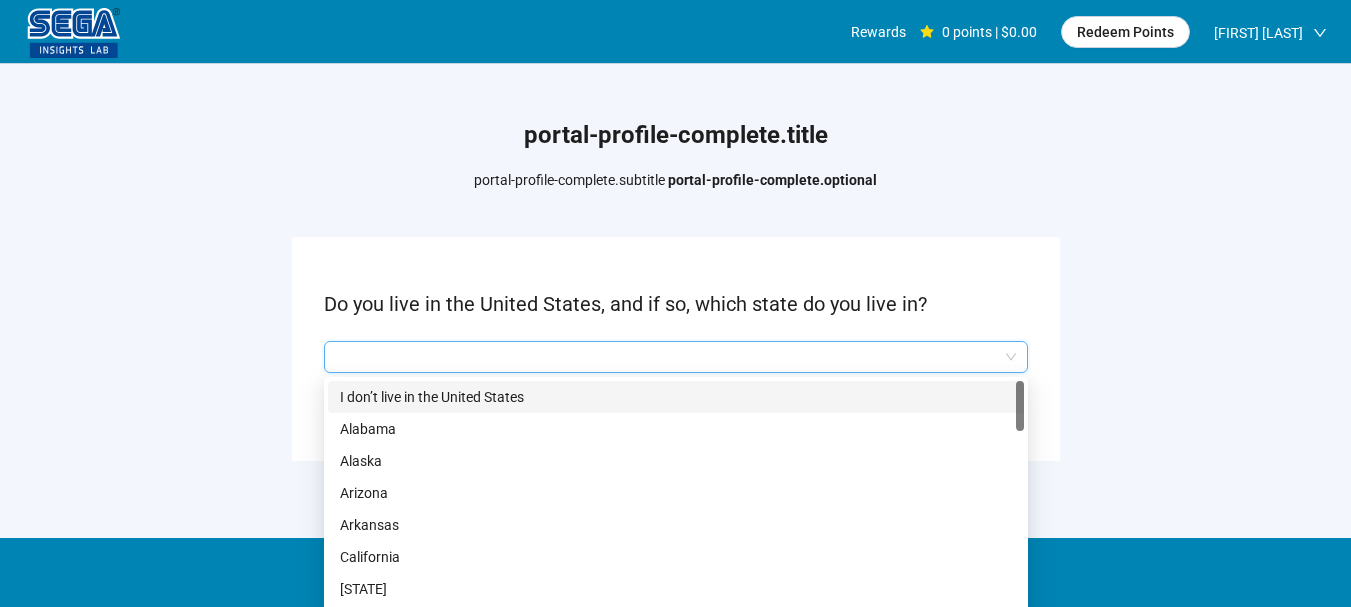 click on "I don’t live in the United States" at bounding box center (676, 397) 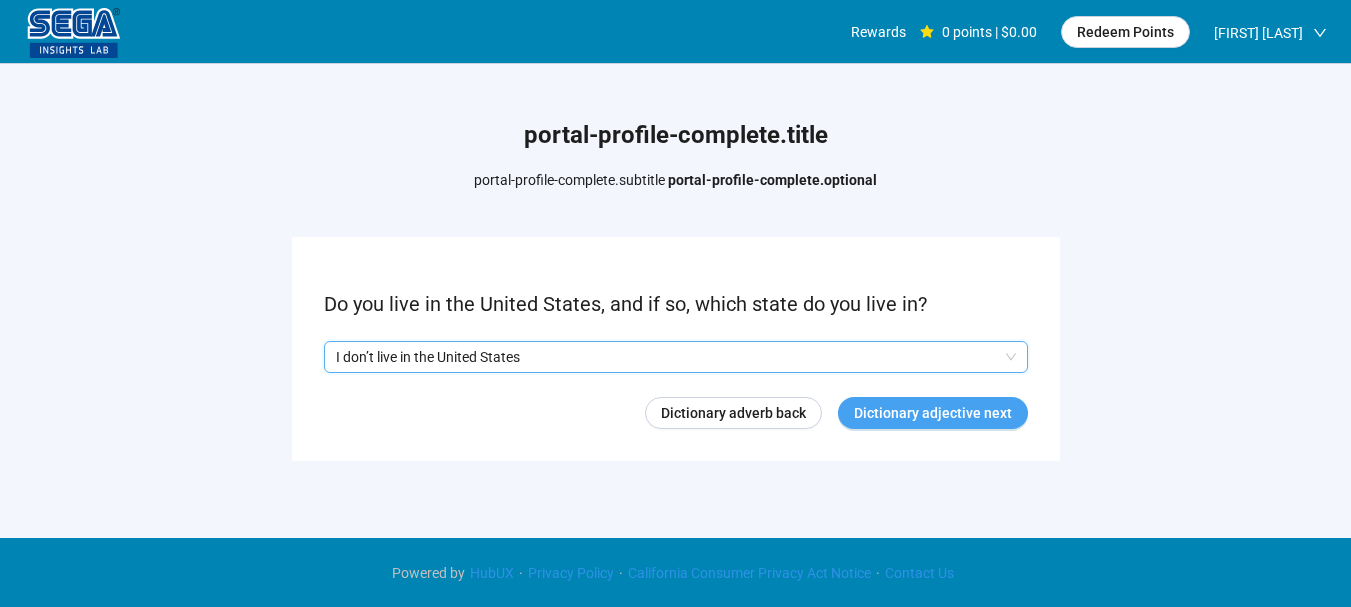 click on "Dictionary adjective next" at bounding box center [933, 413] 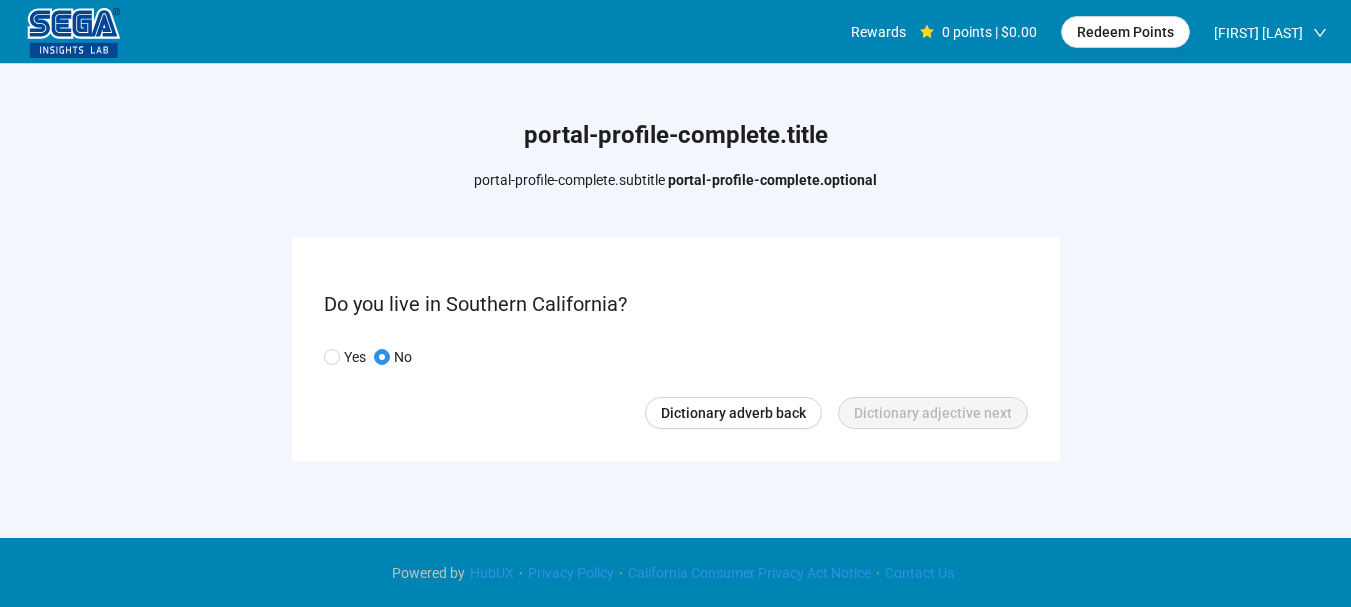 click at bounding box center (382, 357) 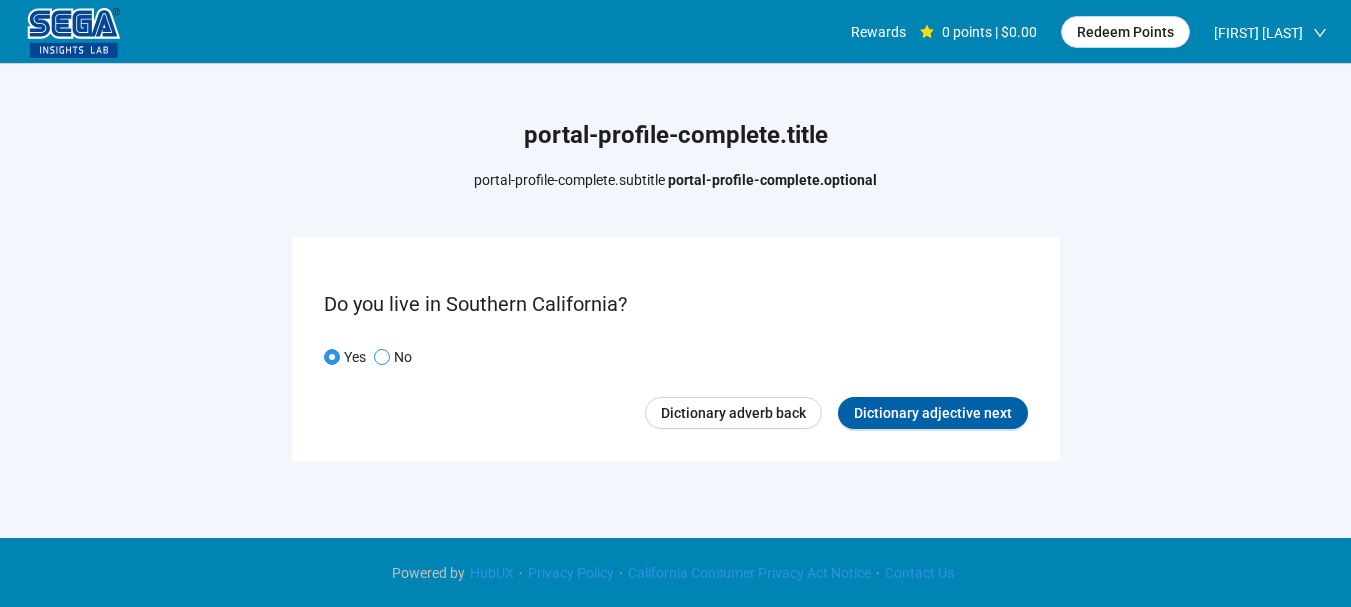 click on "No" at bounding box center [403, 357] 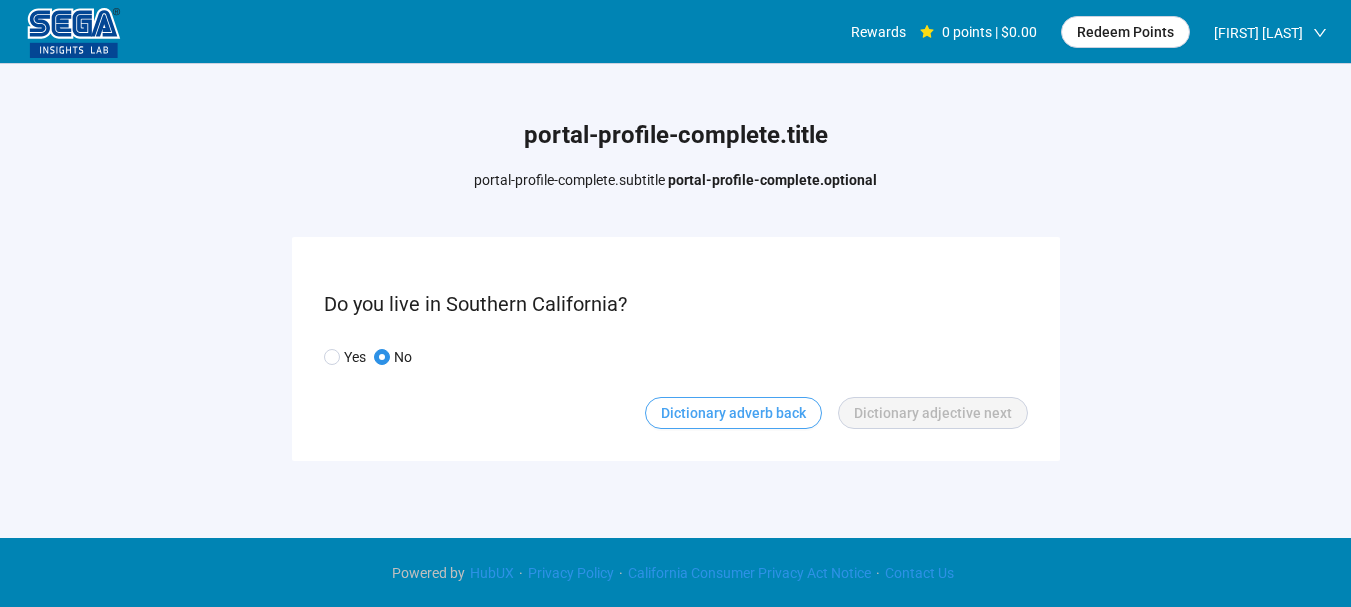 click on "Dictionary adverb back" at bounding box center (733, 413) 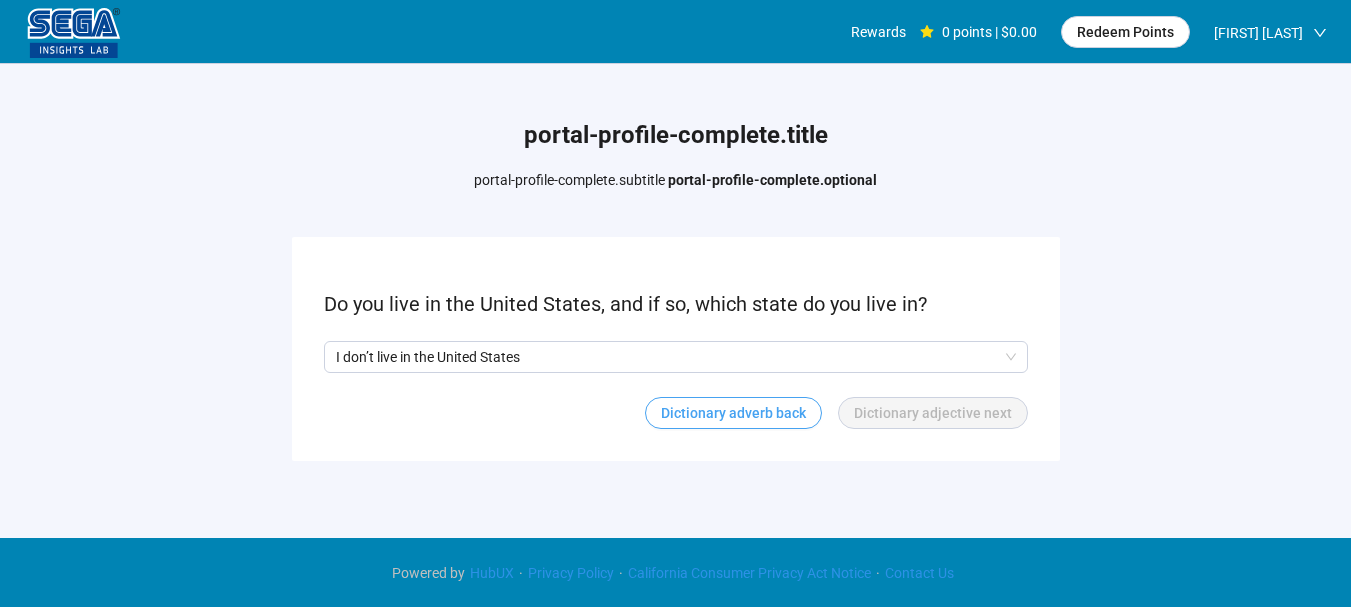click on "Dictionary adverb back" at bounding box center [733, 413] 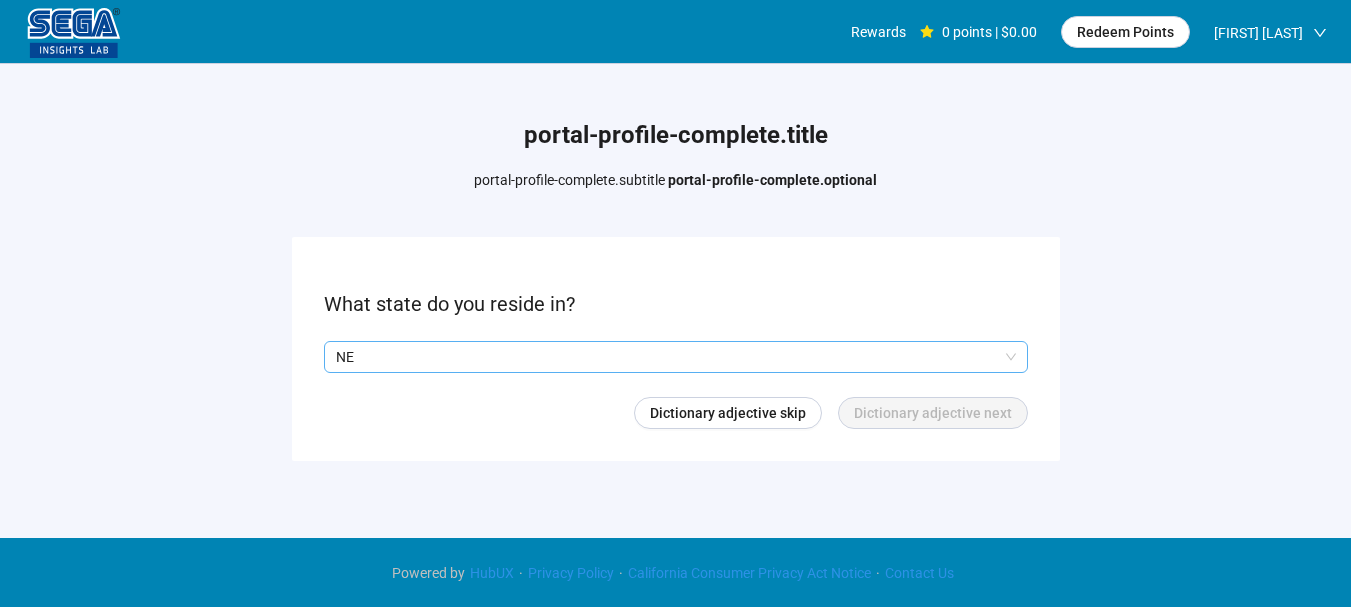 click on "NE" at bounding box center [667, 357] 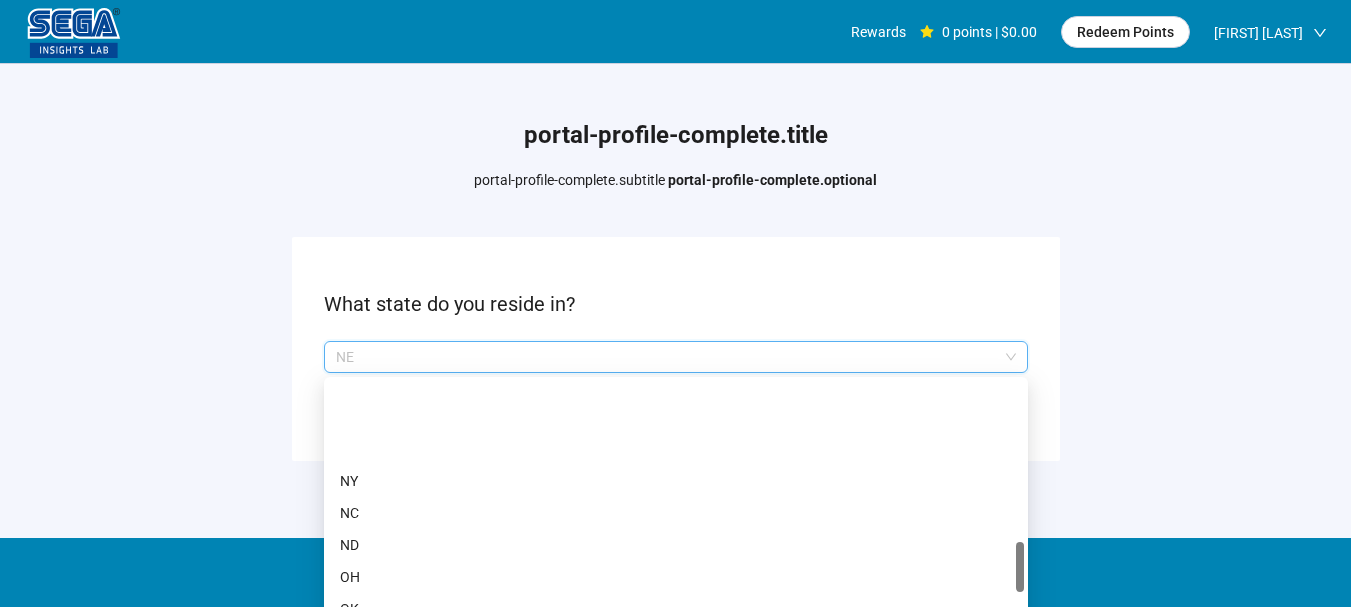scroll, scrollTop: 1000, scrollLeft: 0, axis: vertical 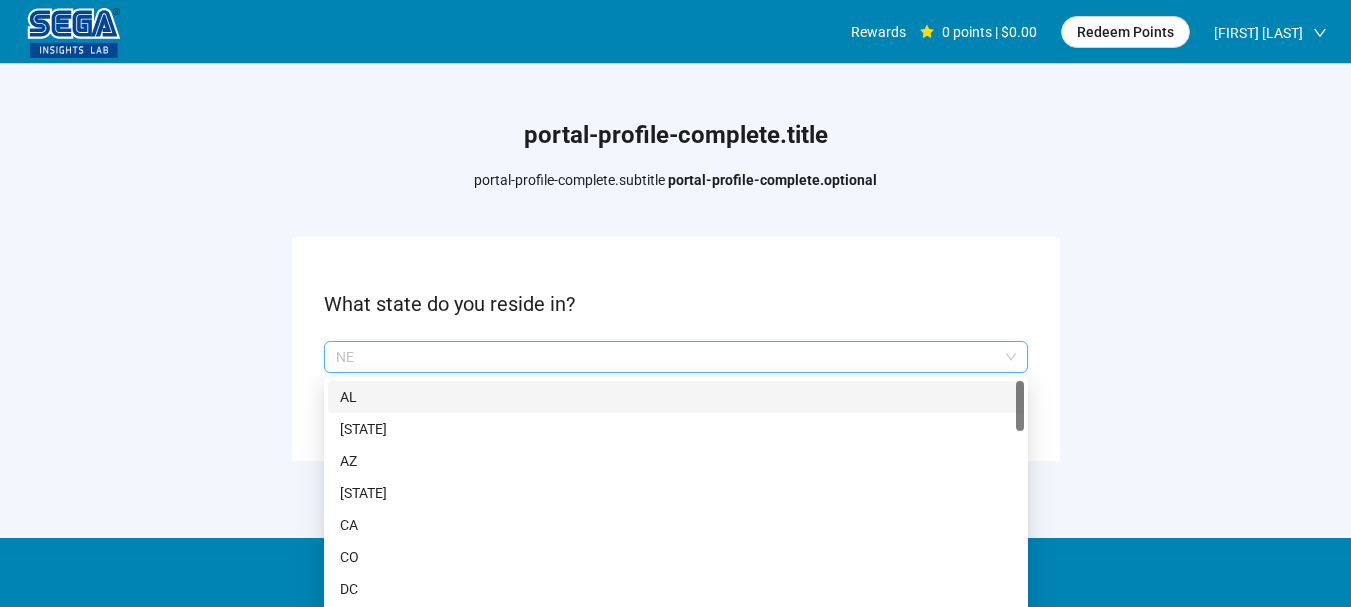 click on "AL" at bounding box center [676, 397] 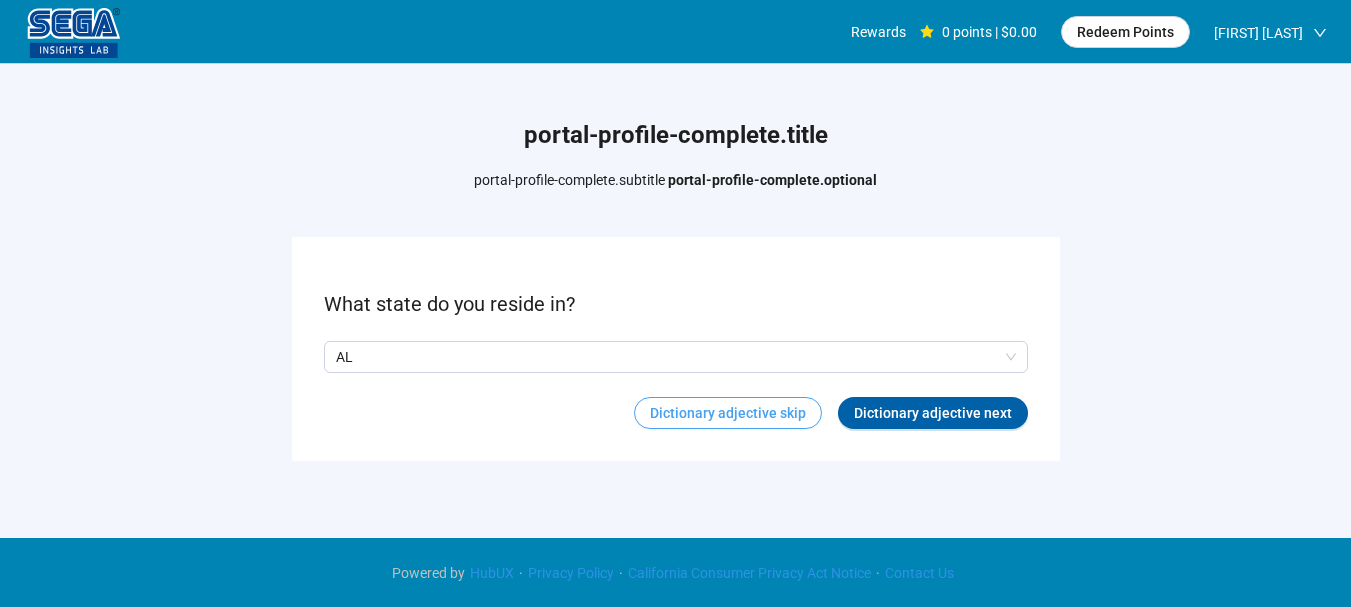 click on "Dictionary adjective skip" at bounding box center (728, 413) 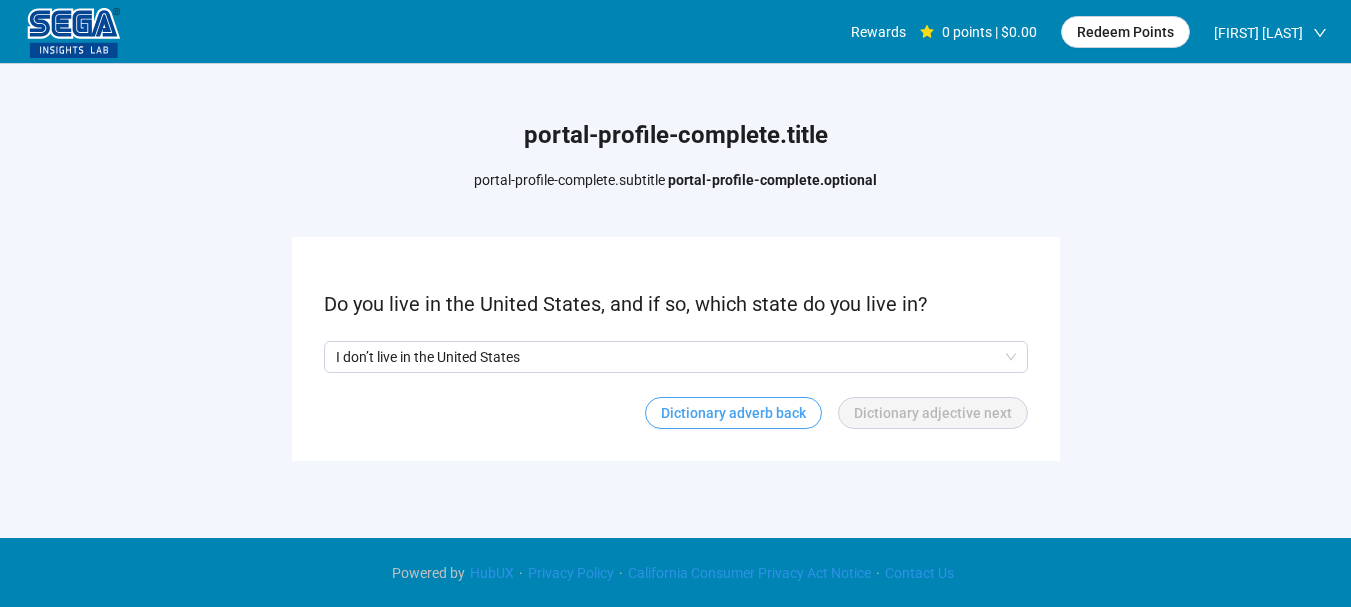 click on "Dictionary adverb back" at bounding box center (733, 413) 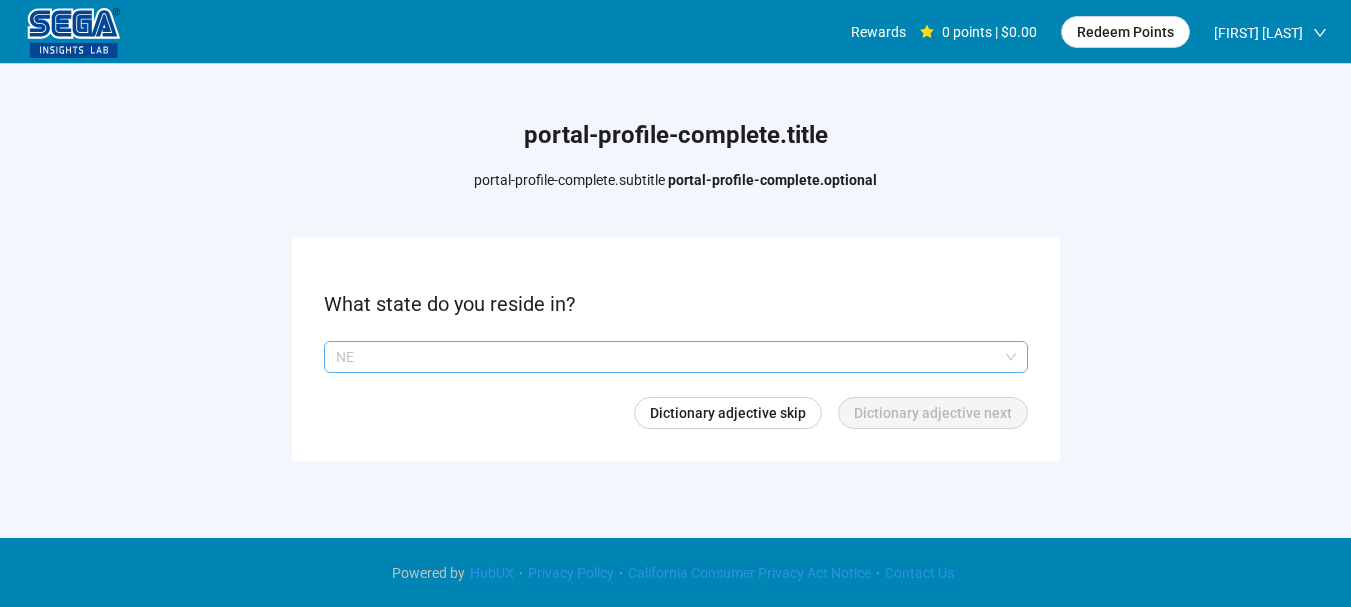 click on "NE" at bounding box center (667, 357) 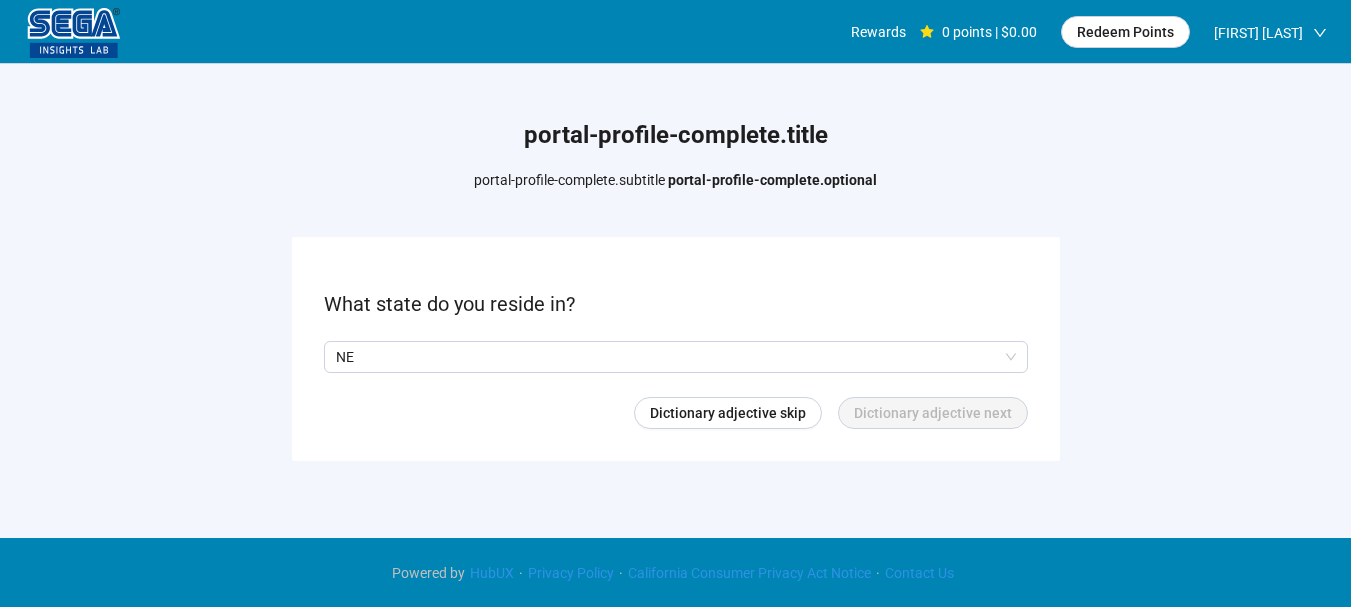 click on "What state do you reside in?" at bounding box center (676, 304) 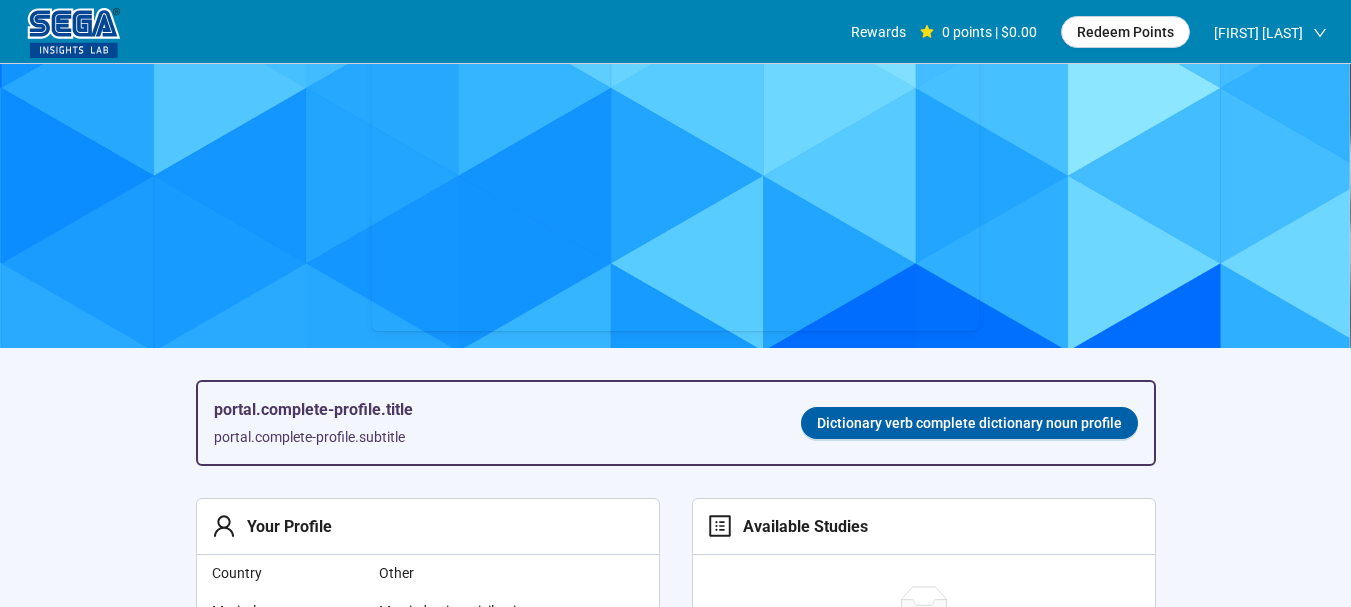 scroll, scrollTop: 0, scrollLeft: 0, axis: both 